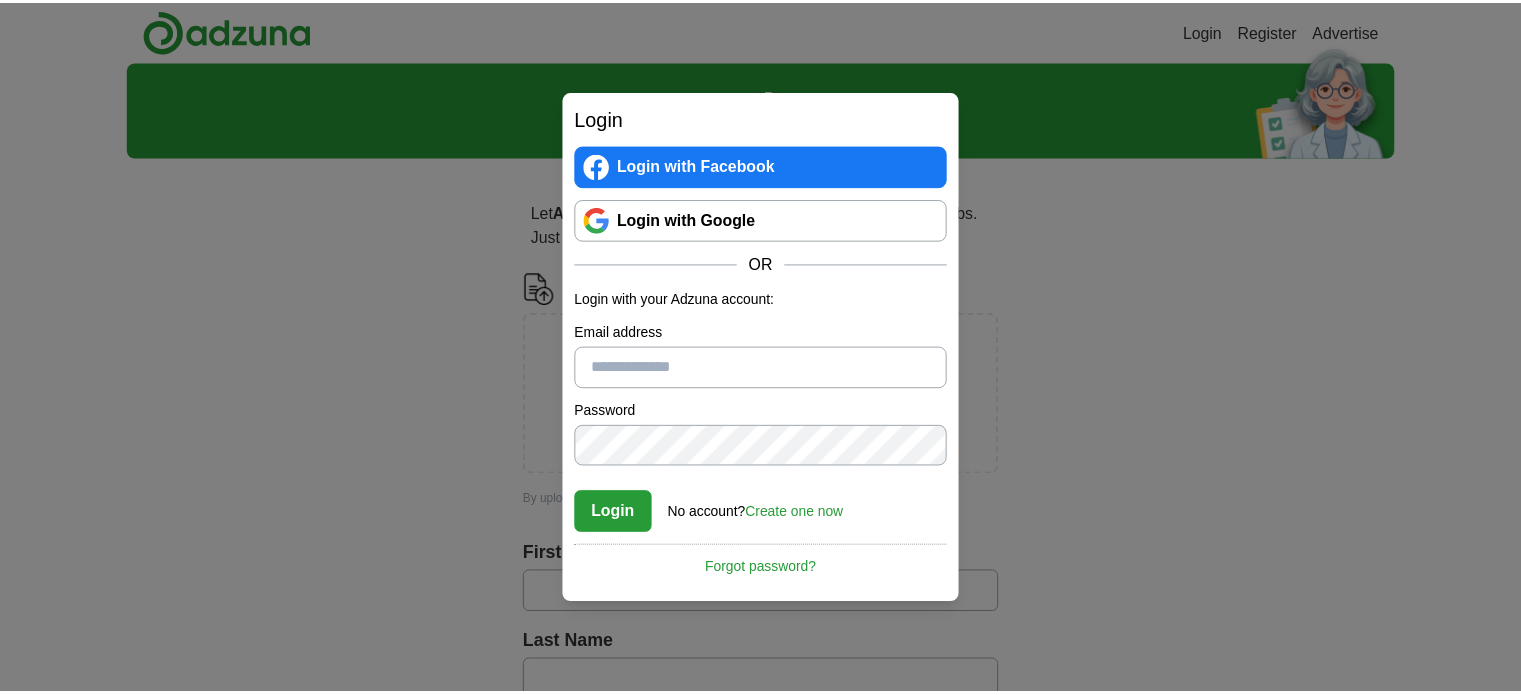 scroll, scrollTop: 0, scrollLeft: 0, axis: both 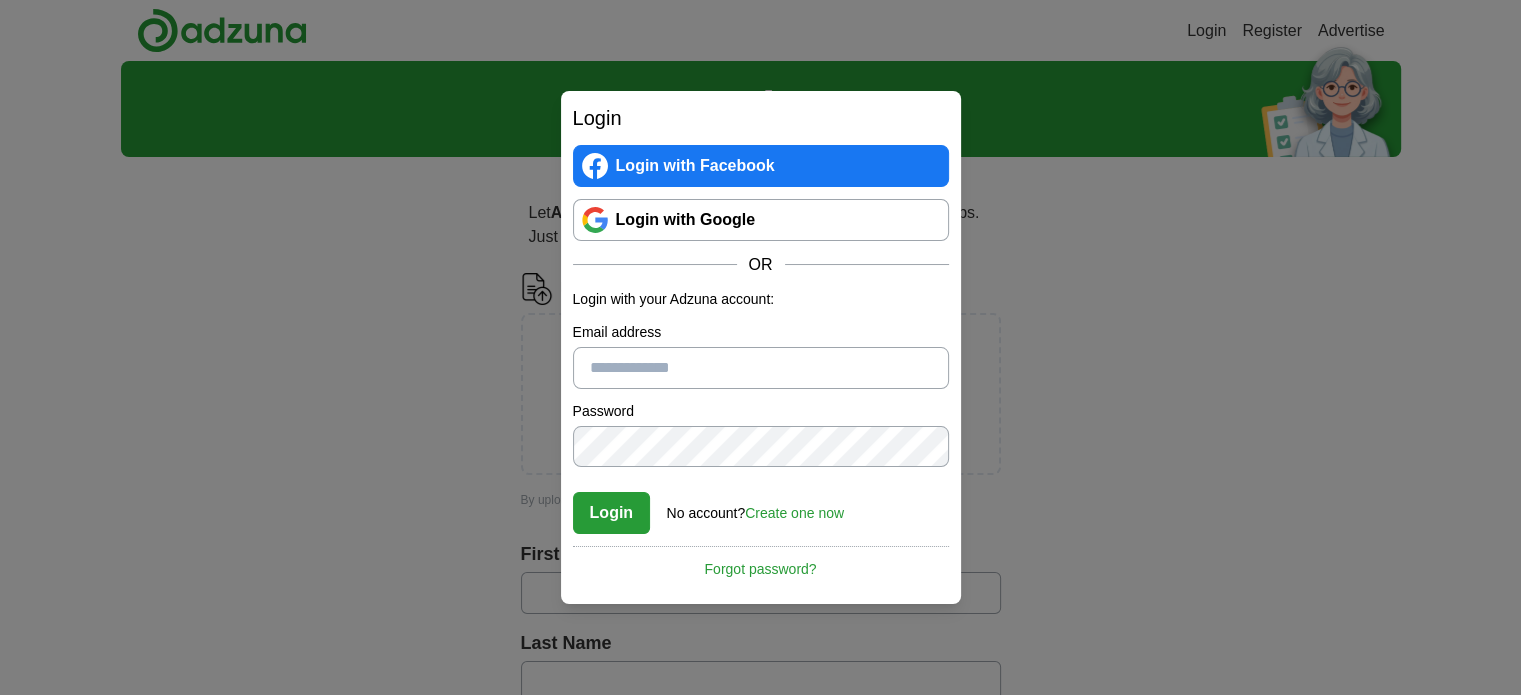 click on "Email address" at bounding box center (761, 368) 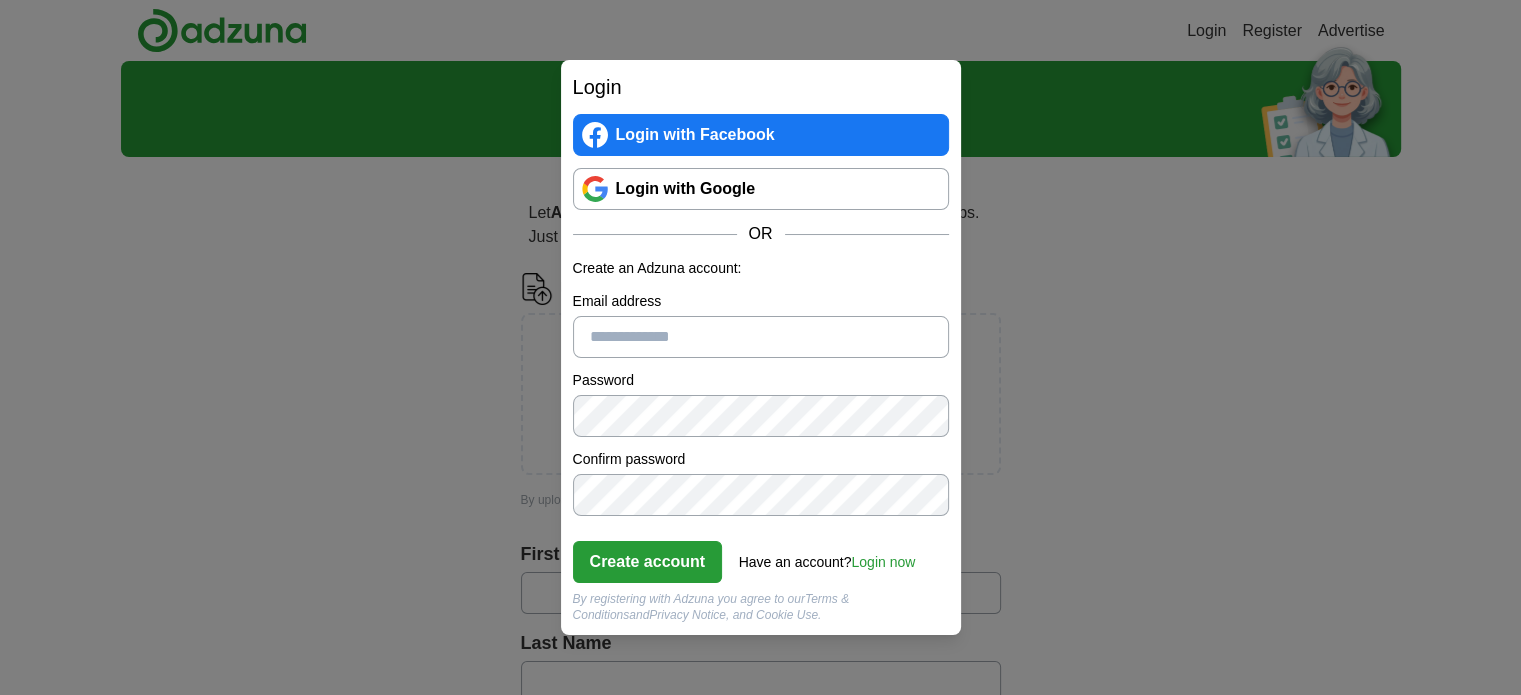 click on "Email address" at bounding box center [761, 337] 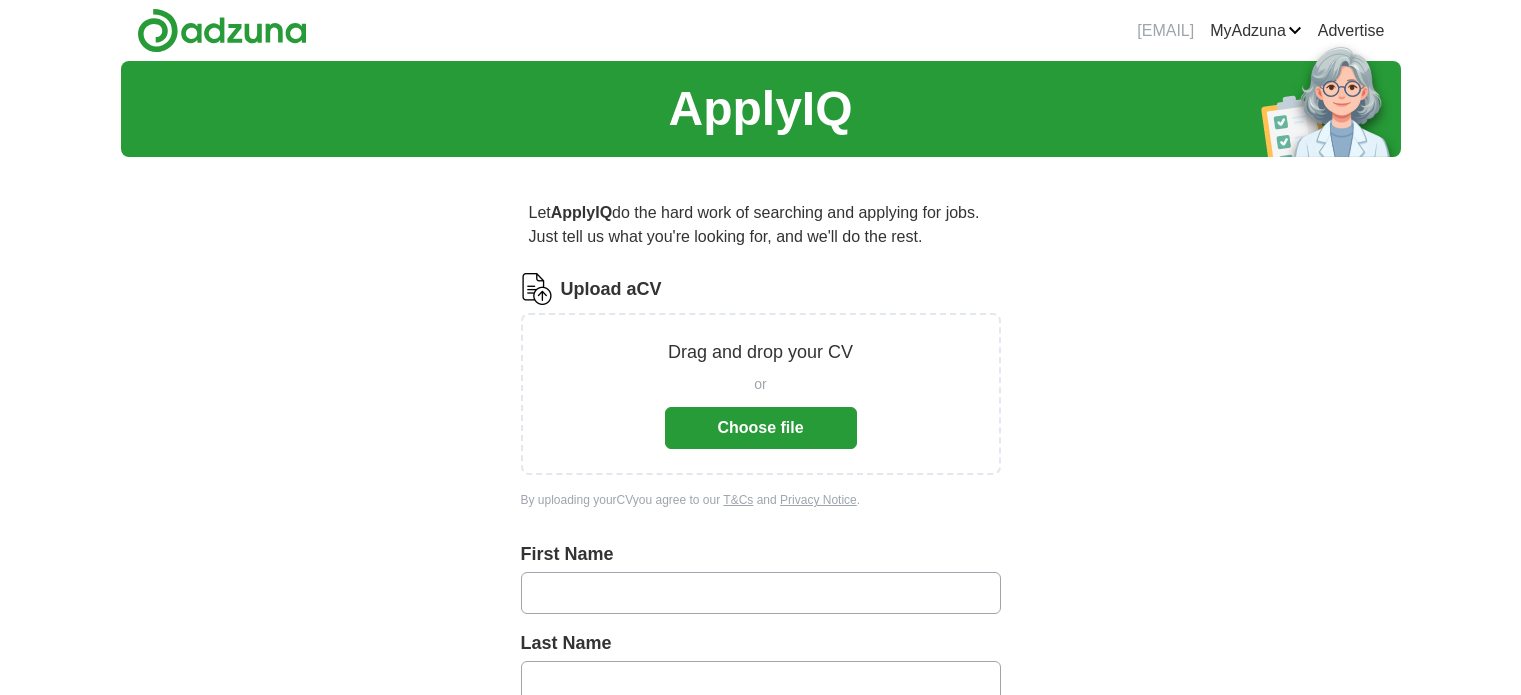scroll, scrollTop: 0, scrollLeft: 0, axis: both 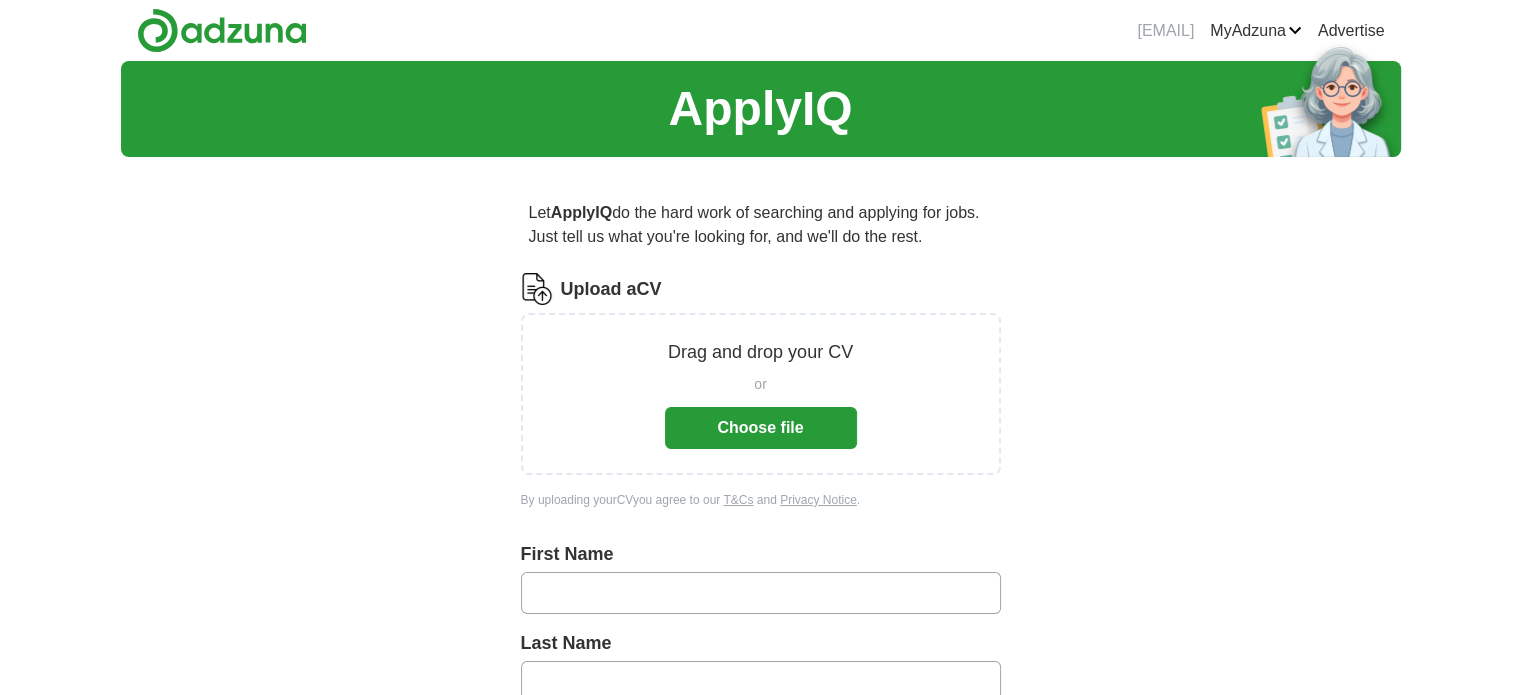 click on "Choose file" at bounding box center (761, 428) 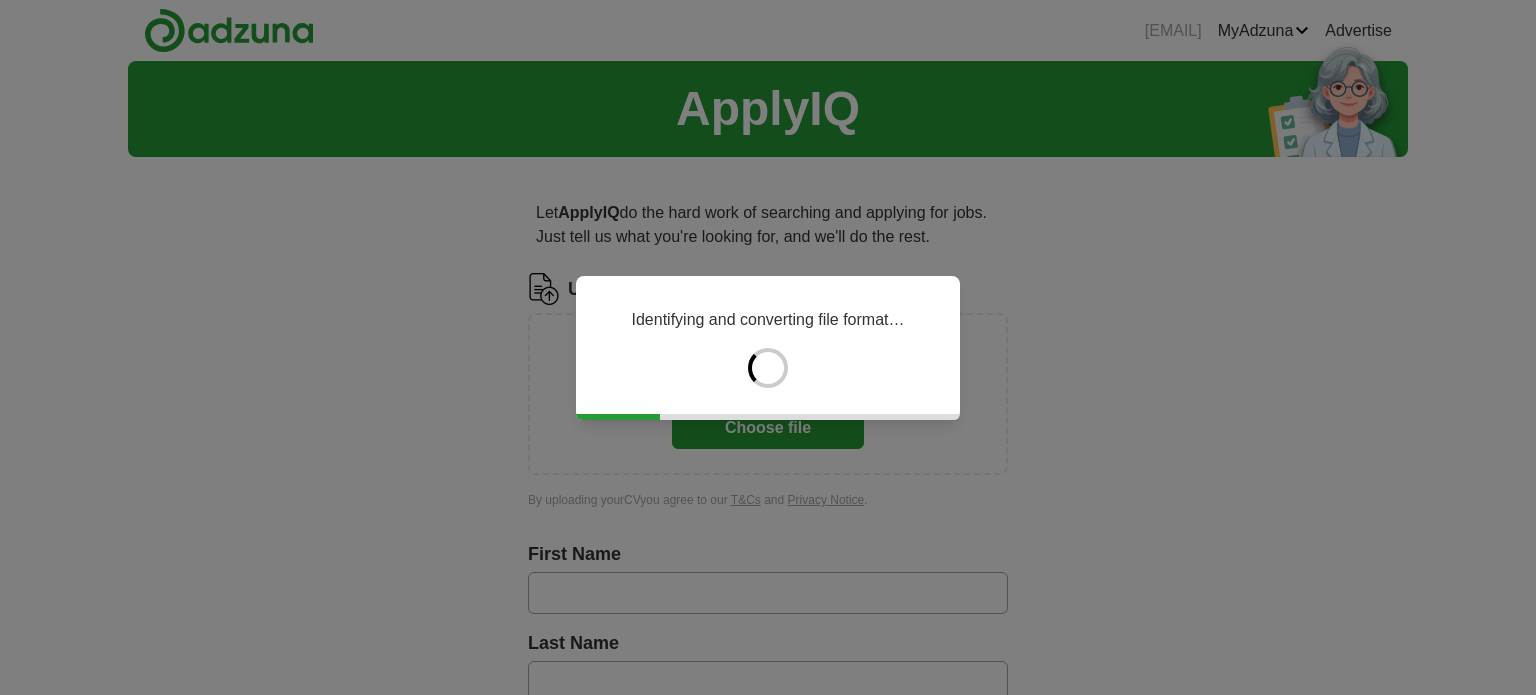 type on "****" 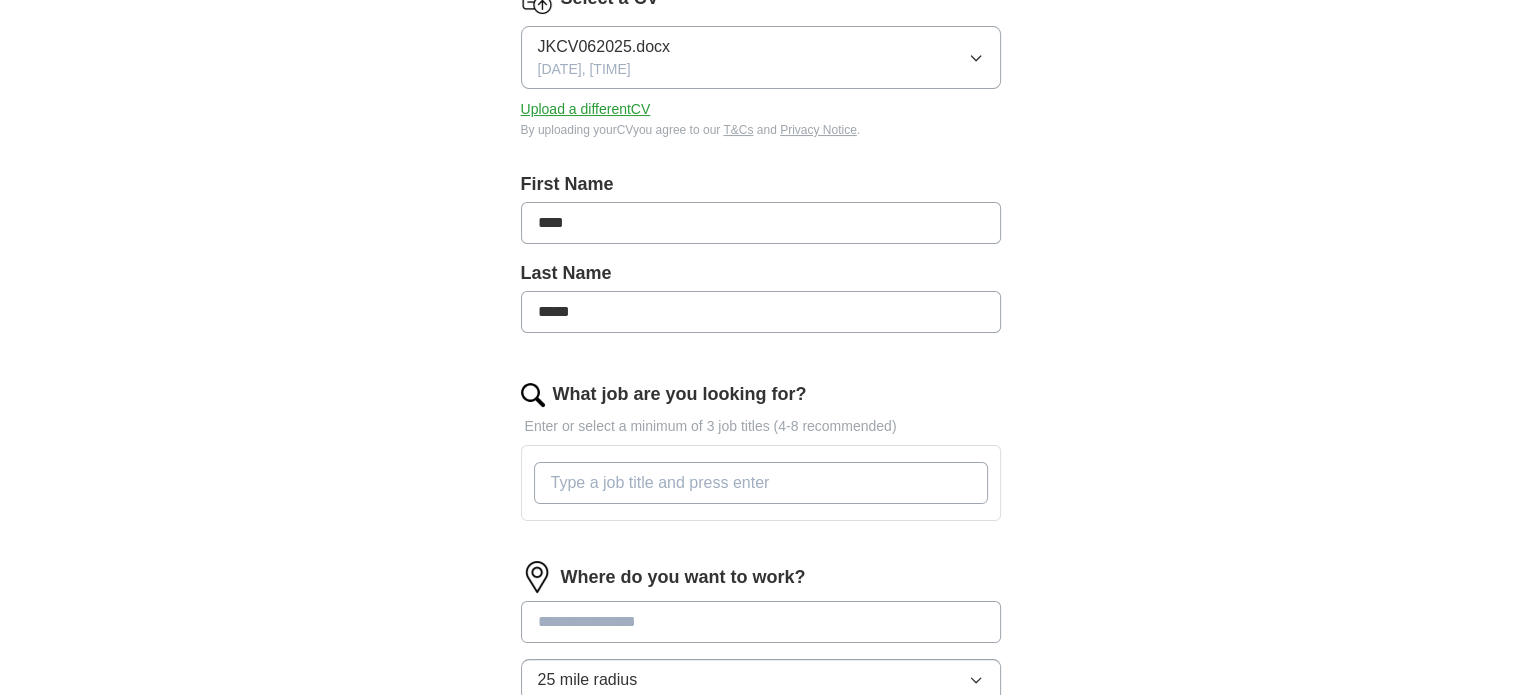 scroll, scrollTop: 300, scrollLeft: 0, axis: vertical 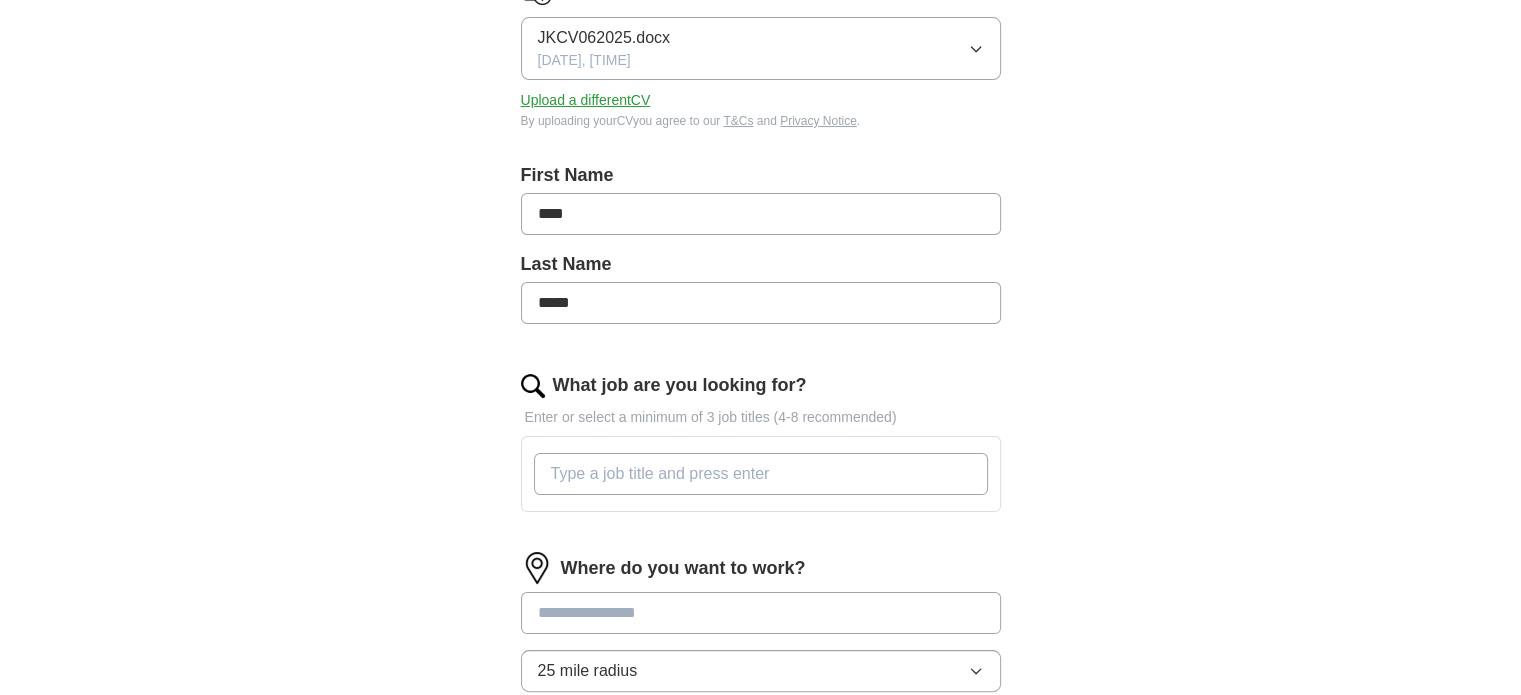 click on "What job are you looking for?" at bounding box center (761, 474) 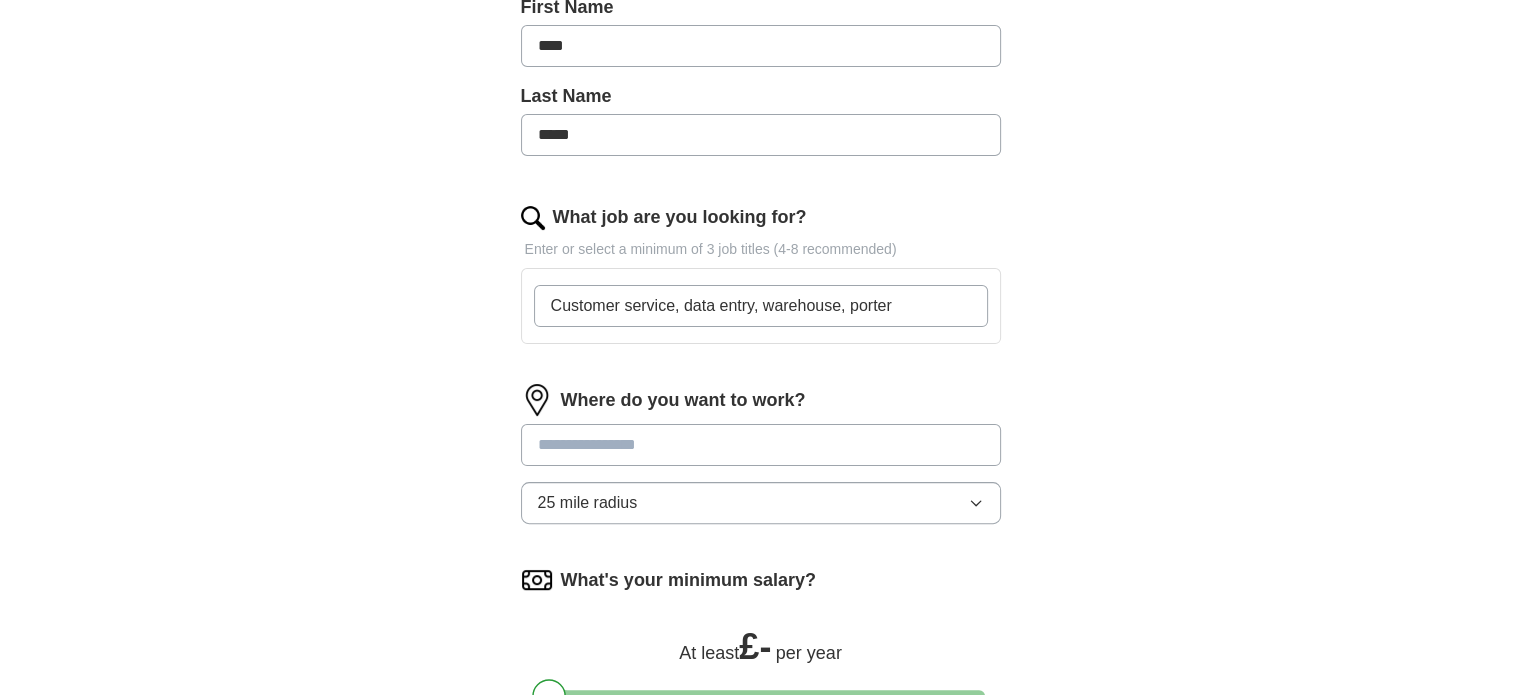 scroll, scrollTop: 500, scrollLeft: 0, axis: vertical 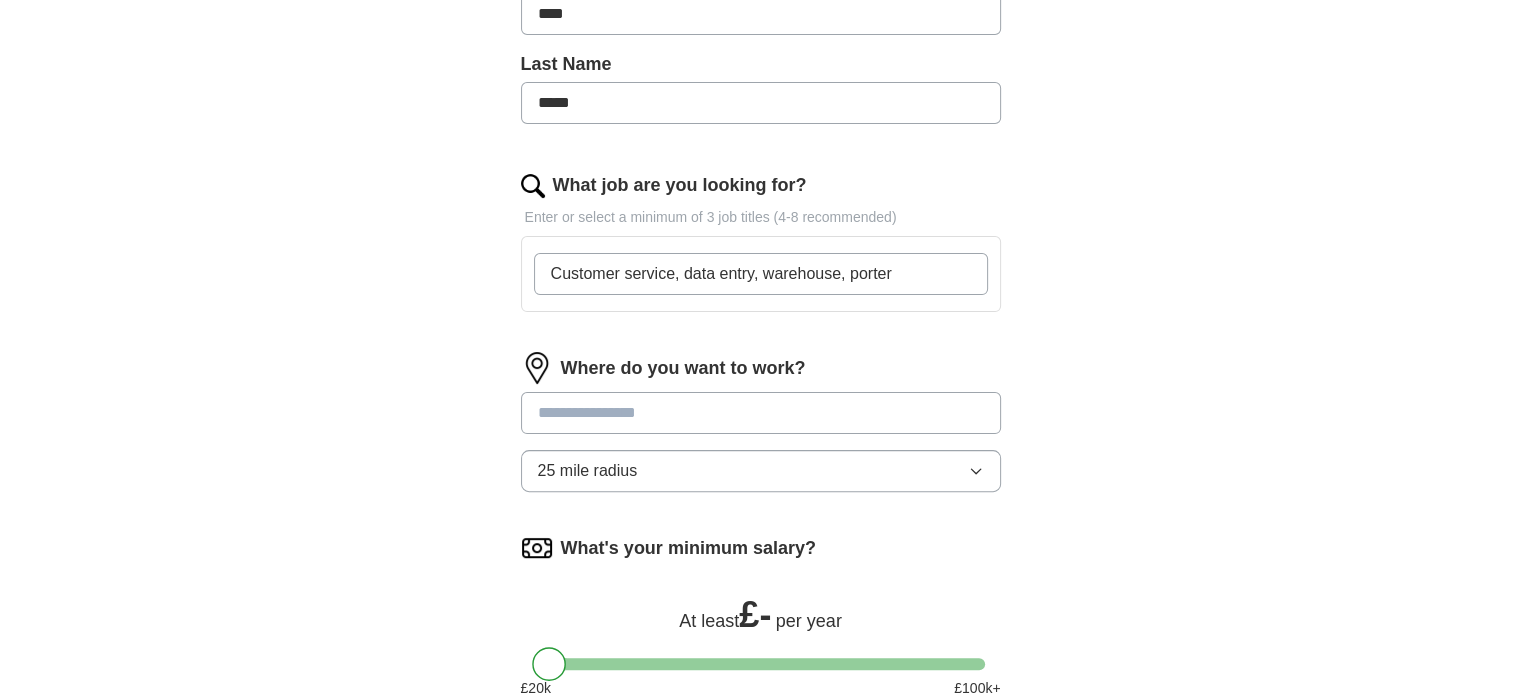 click at bounding box center (761, 413) 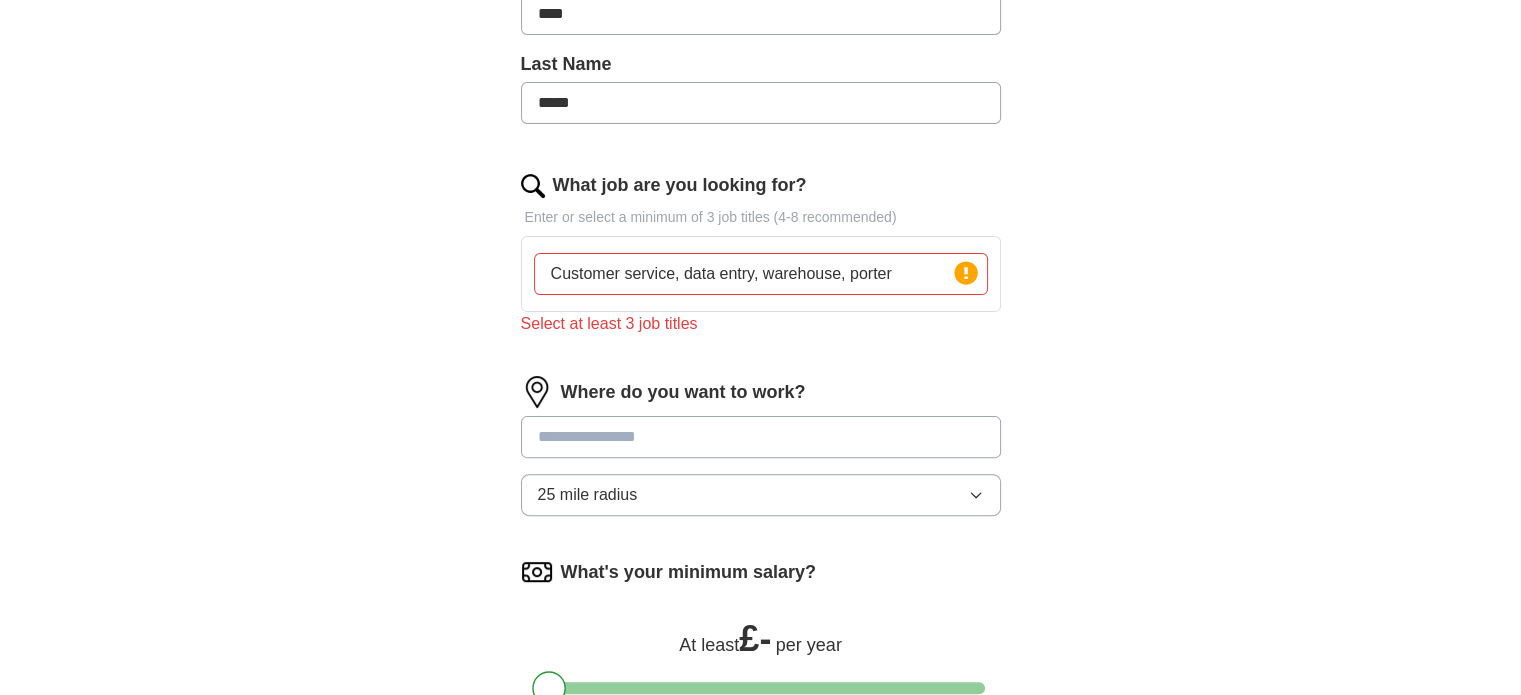 click on "Customer service, data entry, warehouse, porter" at bounding box center [761, 274] 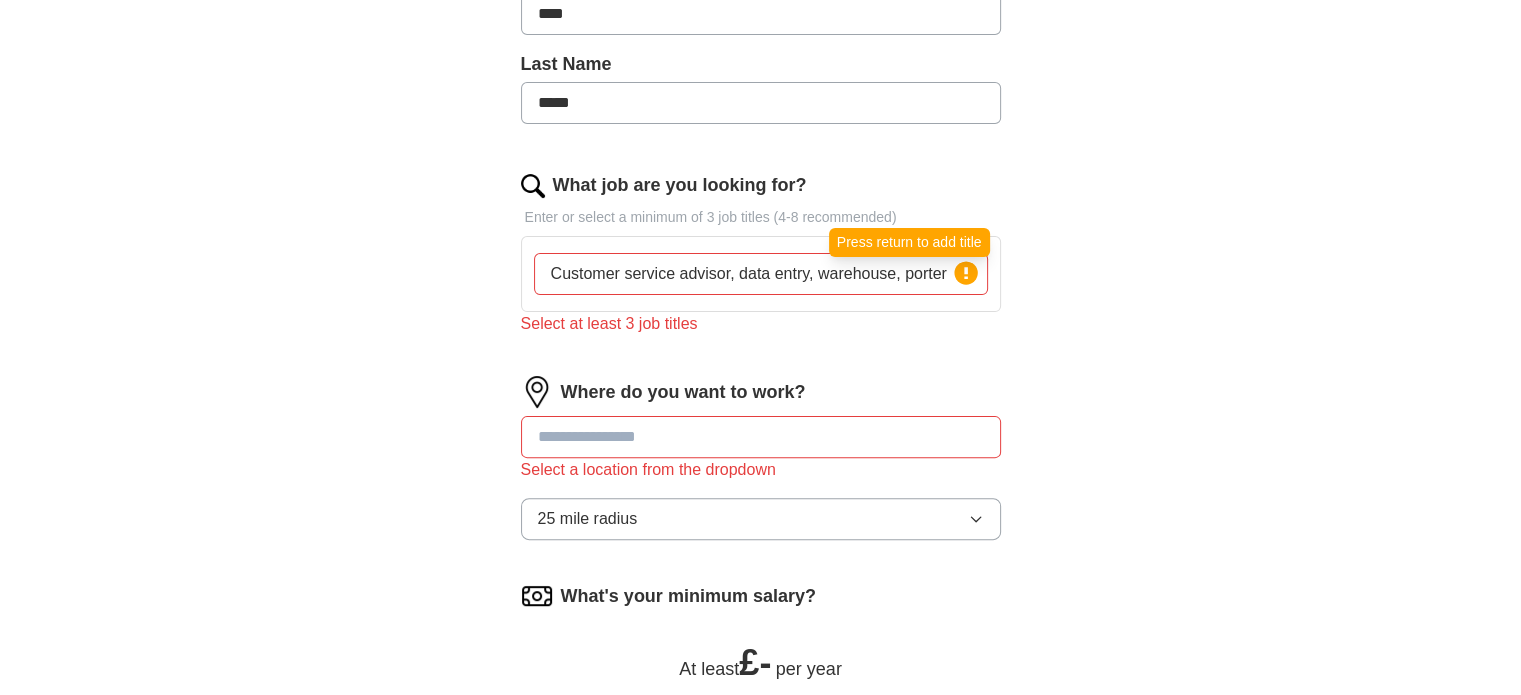 click 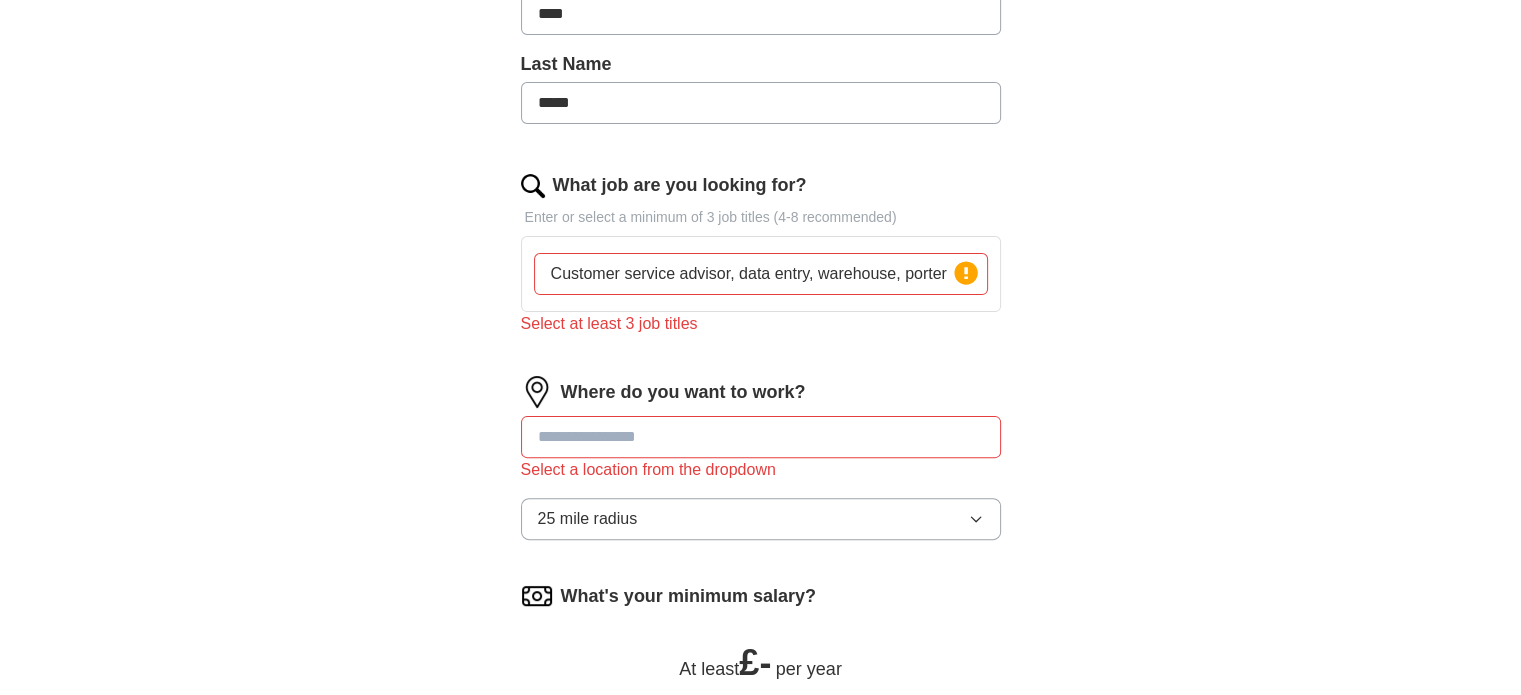 drag, startPoint x: 944, startPoint y: 275, endPoint x: 734, endPoint y: 271, distance: 210.03809 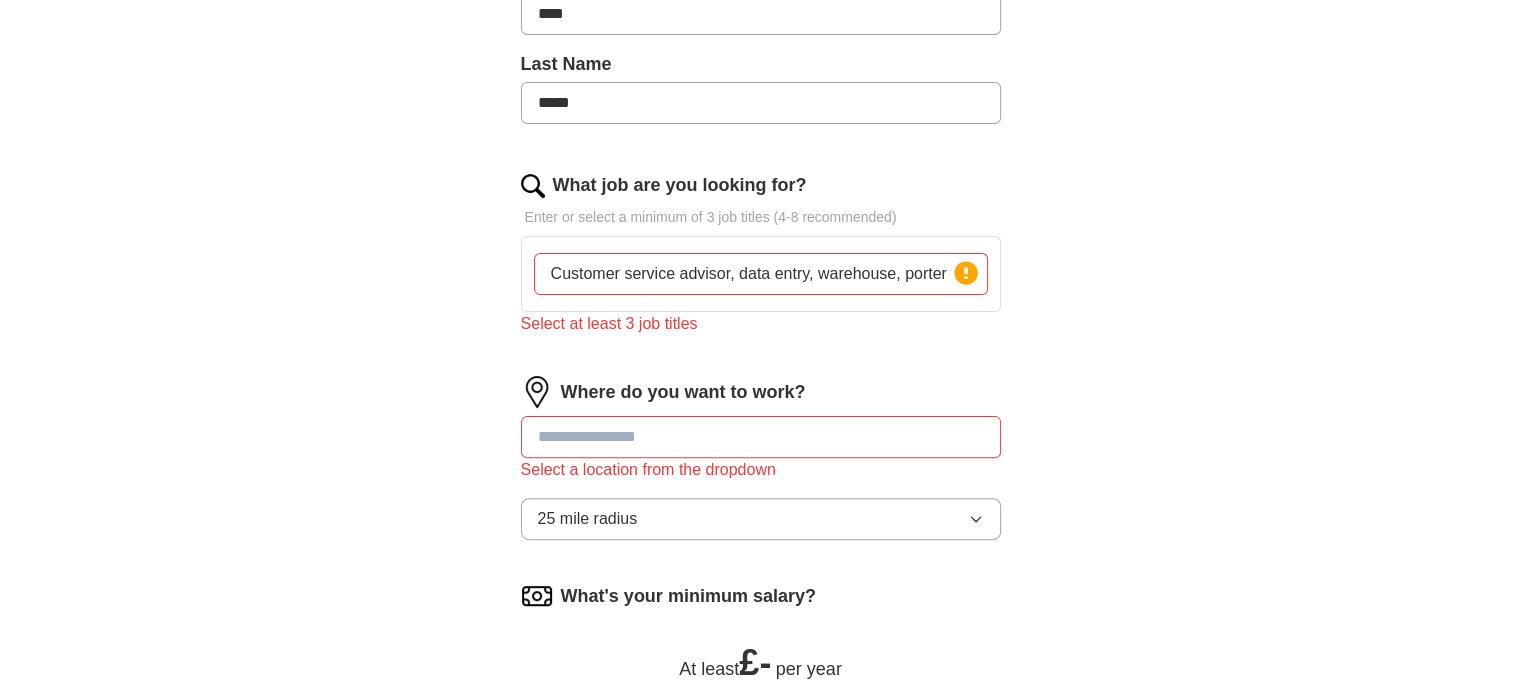 click on "Customer service advisor, data entry, warehouse, porter" at bounding box center (761, 274) 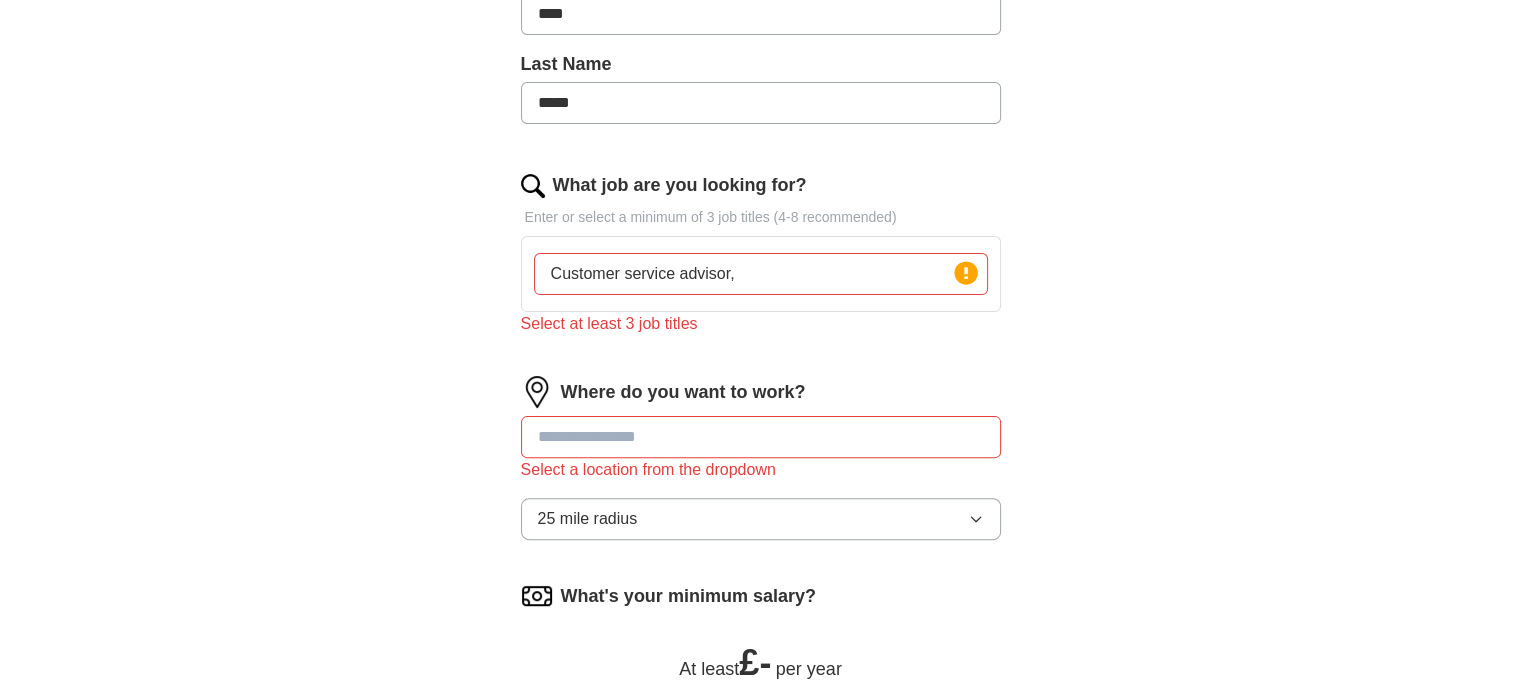 type on "Customer service advisor" 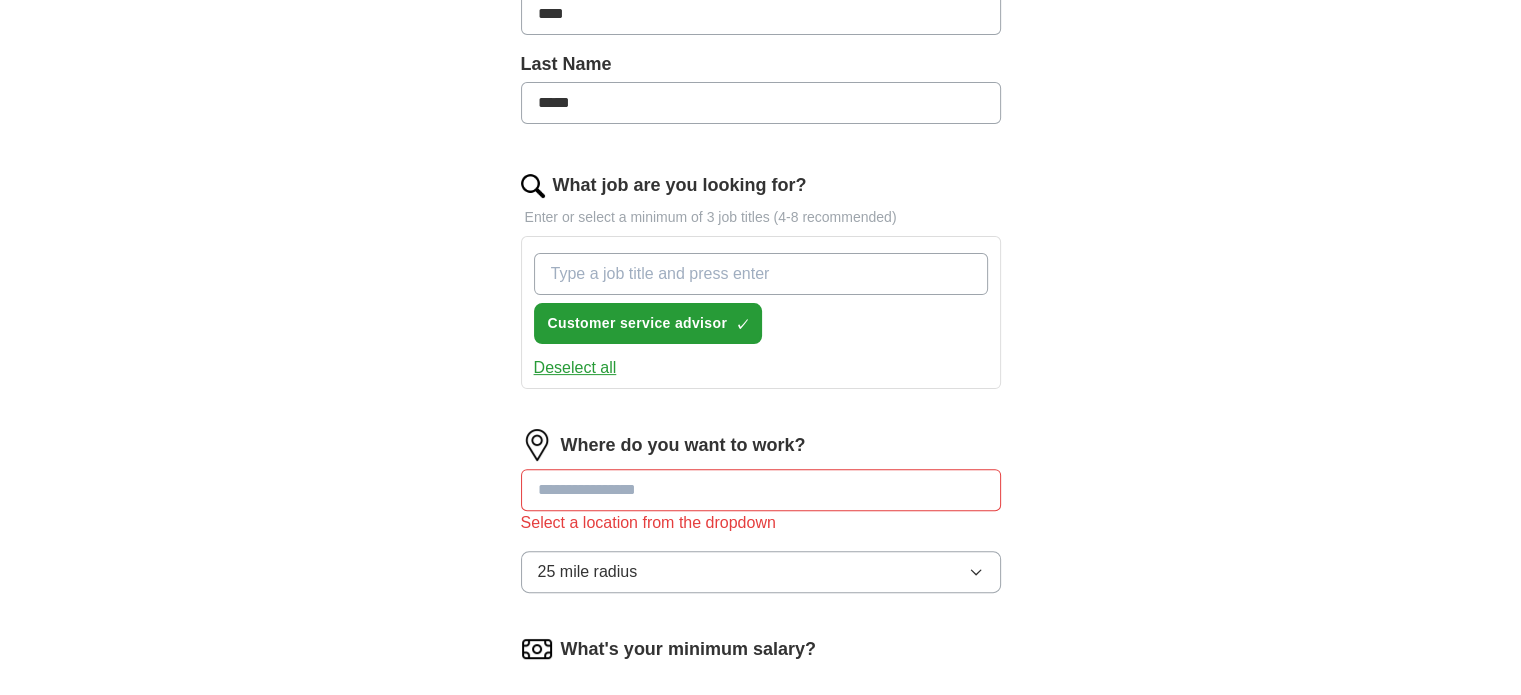 click on "What job are you looking for?" at bounding box center [761, 274] 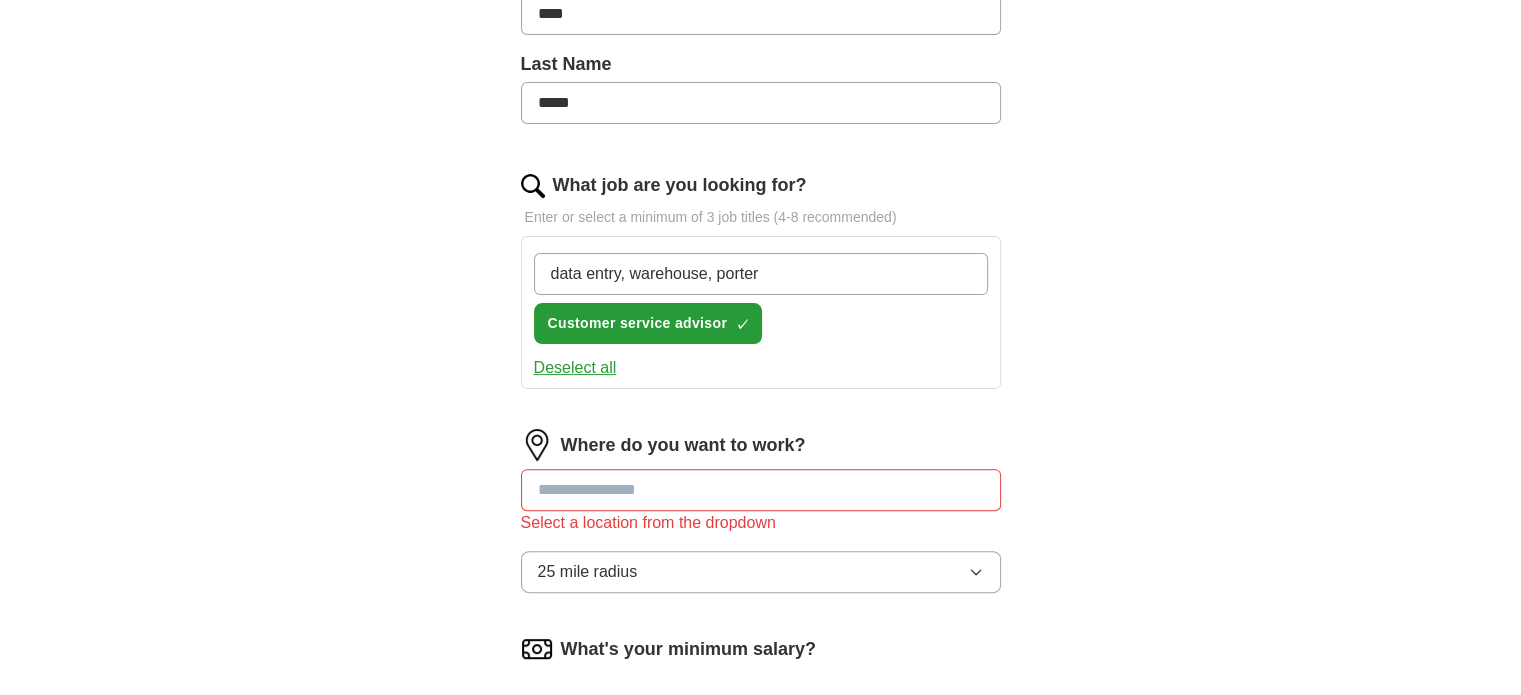 drag, startPoint x: 811, startPoint y: 262, endPoint x: 634, endPoint y: 277, distance: 177.63446 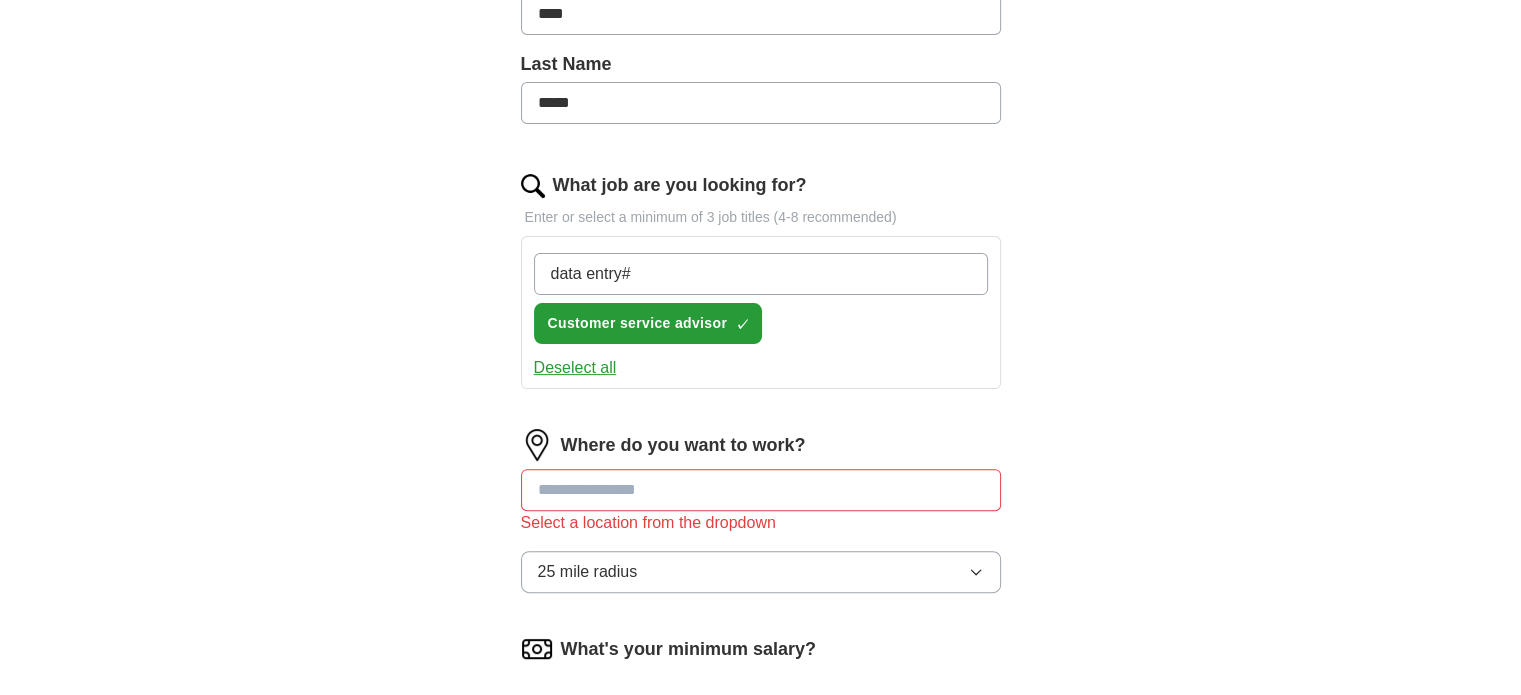type on "data entry" 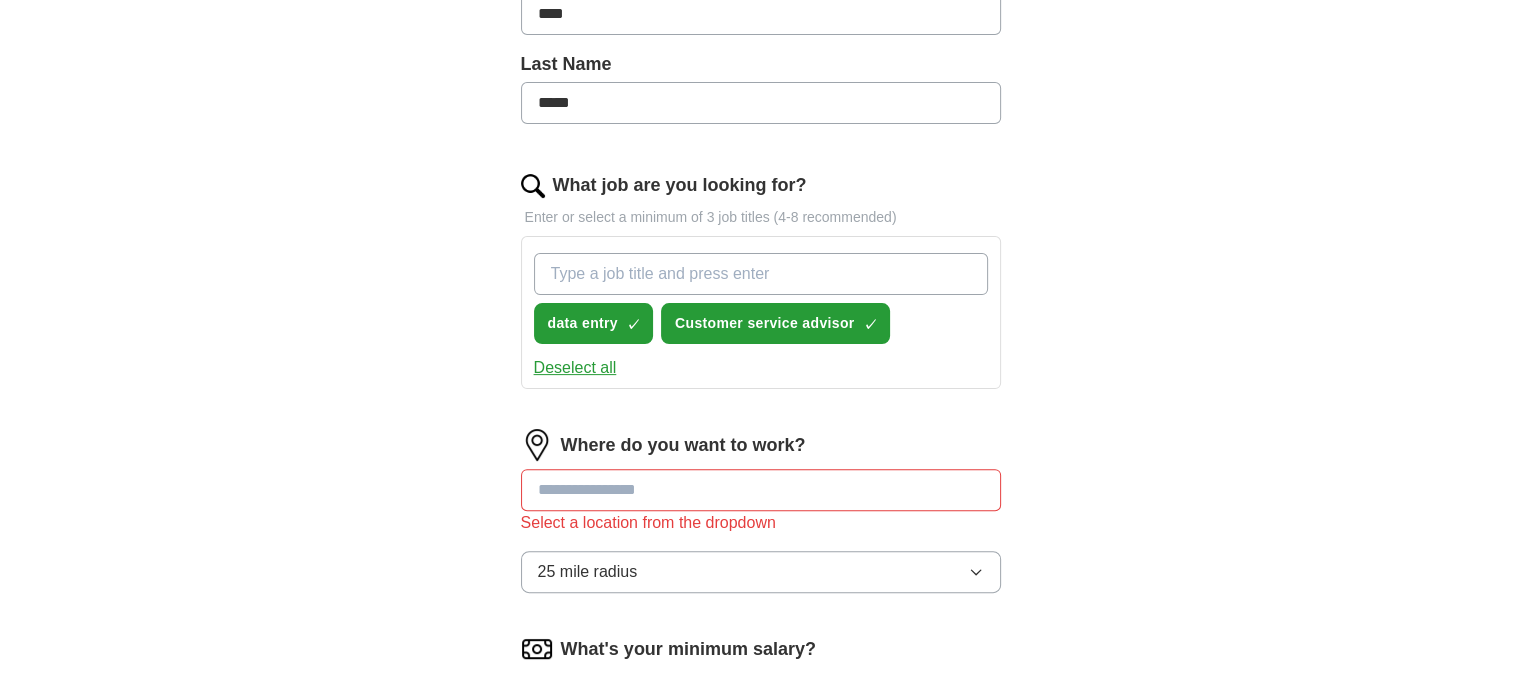 click on "What job are you looking for?" at bounding box center [761, 274] 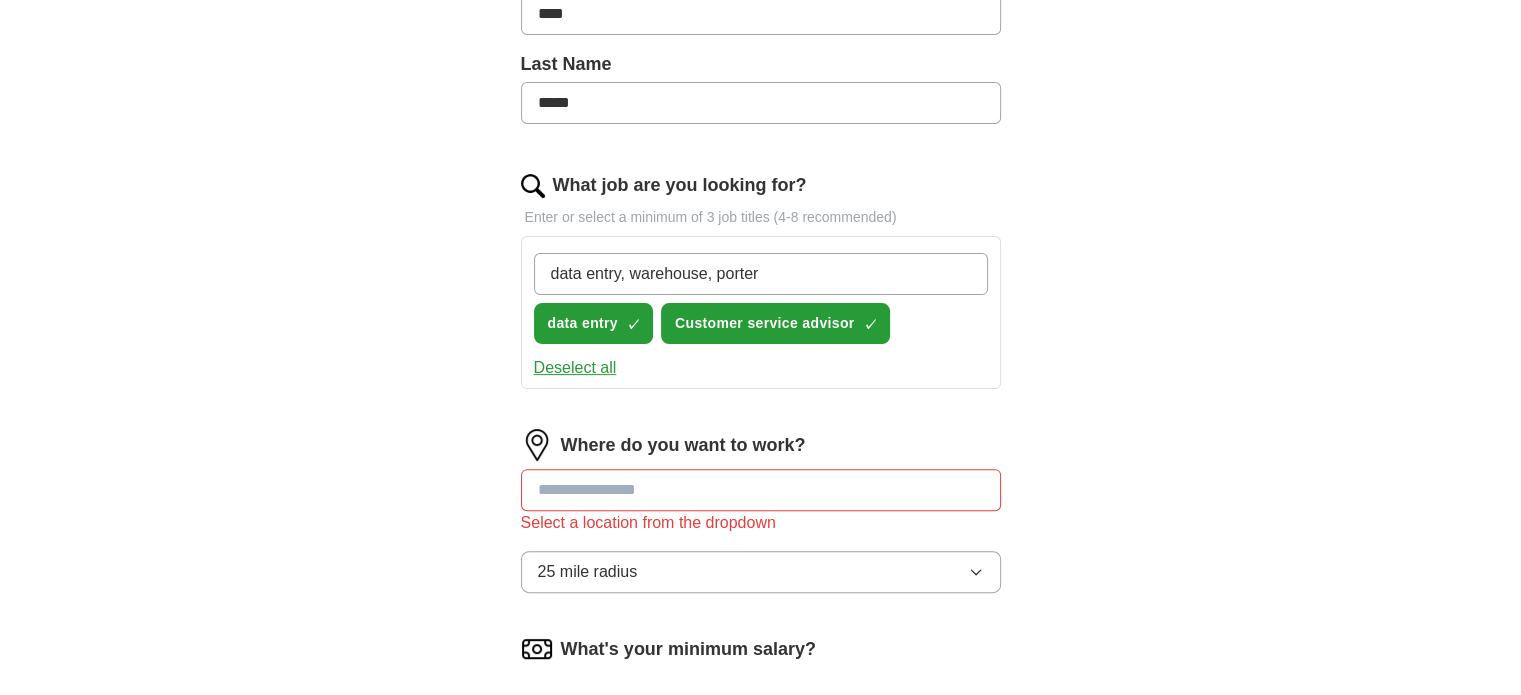 drag, startPoint x: 634, startPoint y: 272, endPoint x: 493, endPoint y: 274, distance: 141.01419 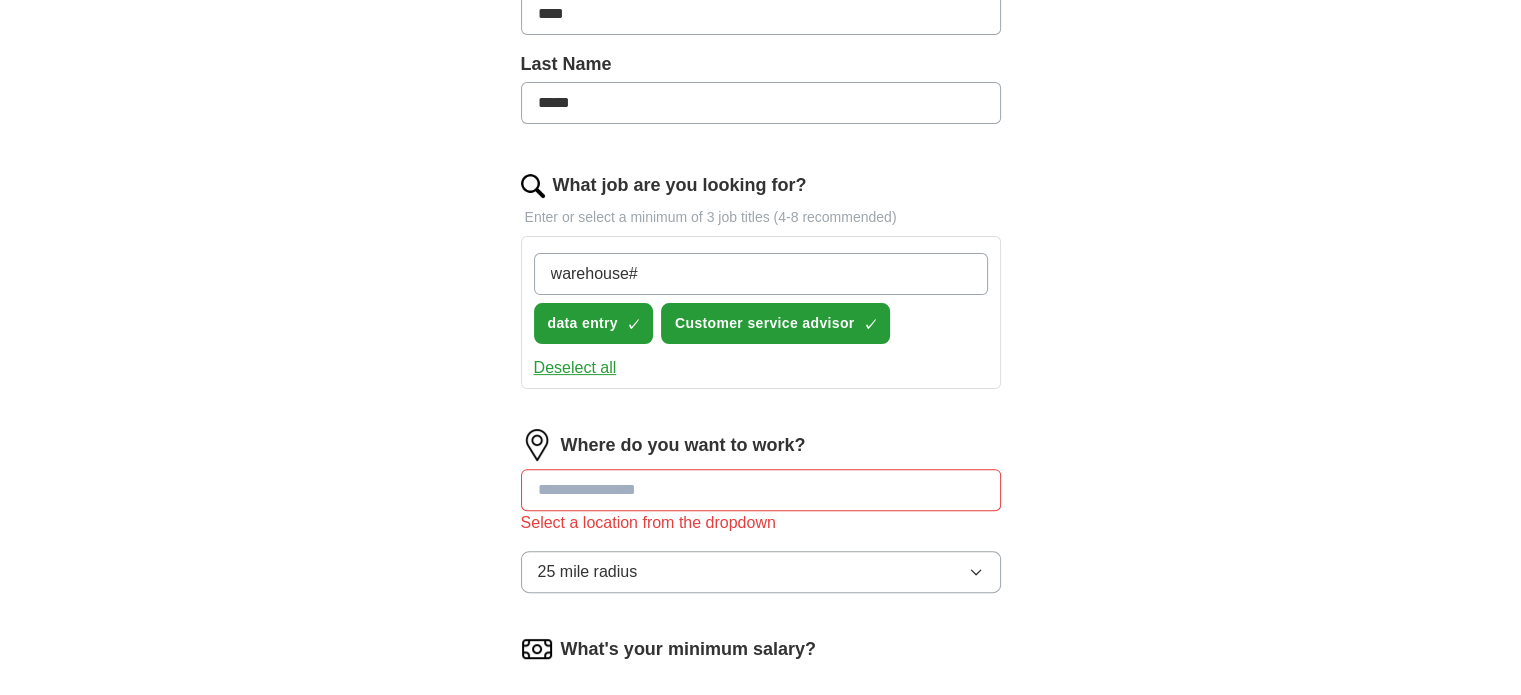 type on "warehouse" 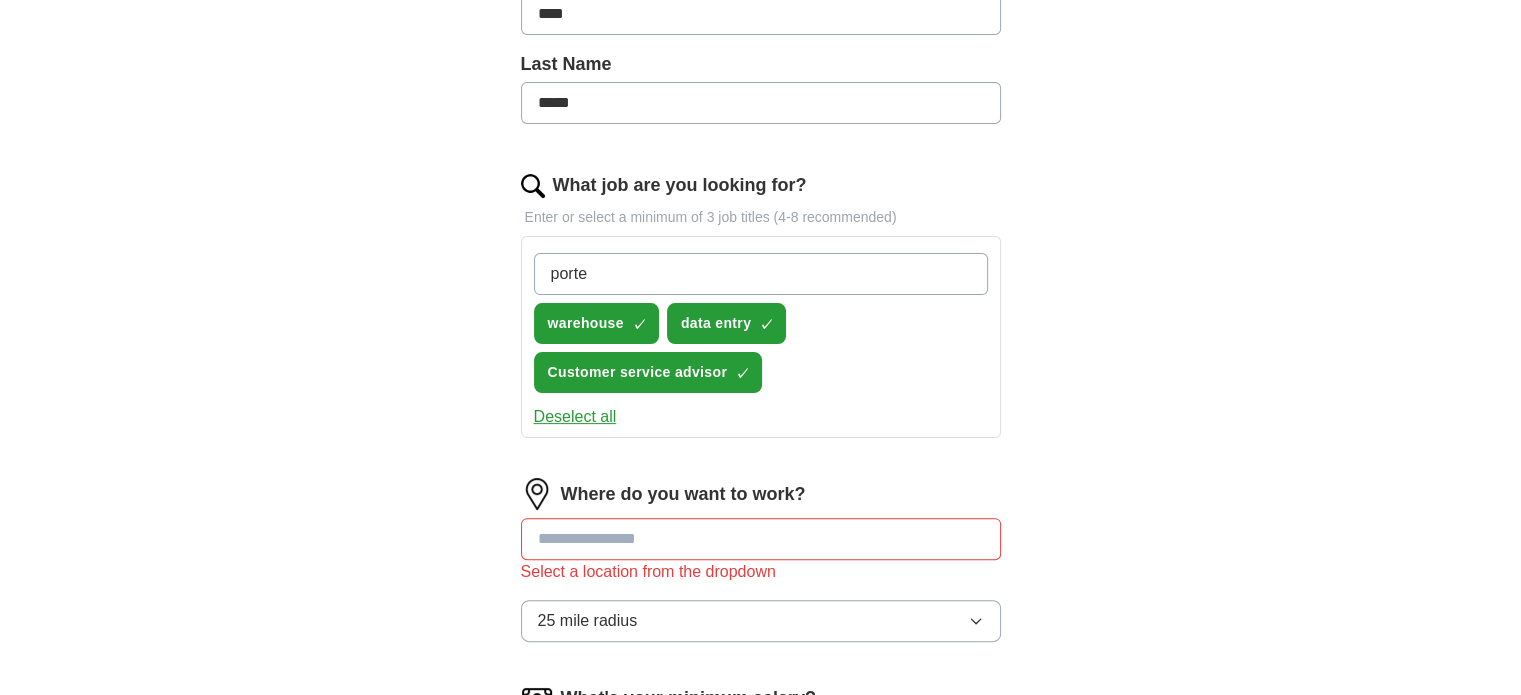 type on "porter" 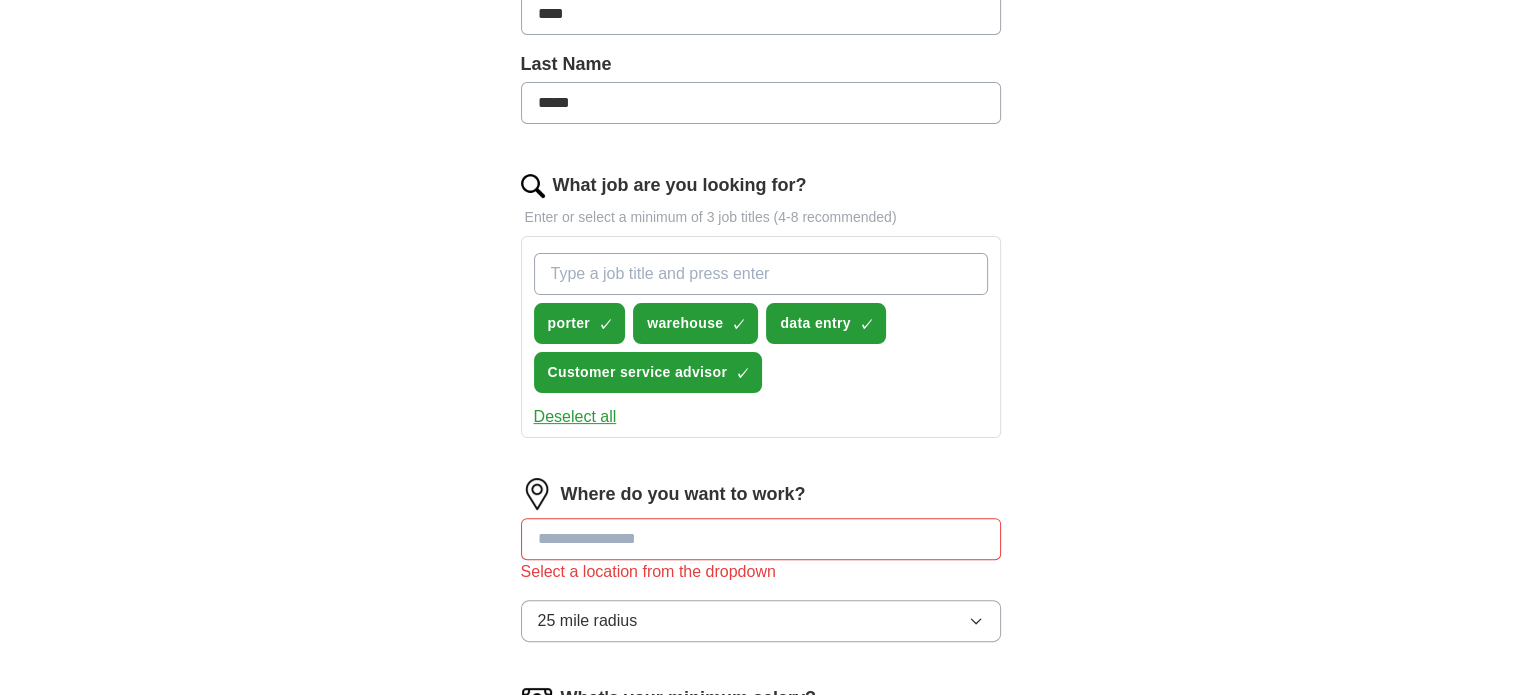 type 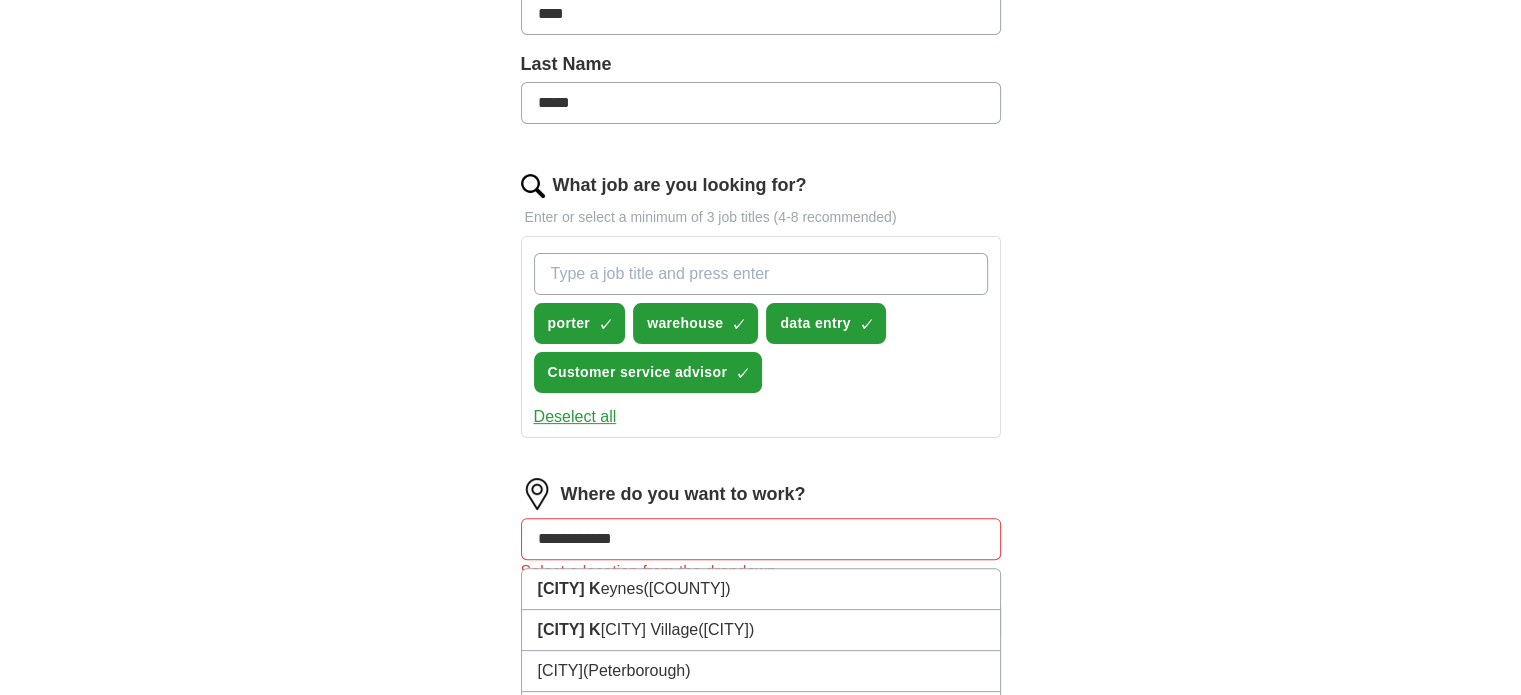 type on "**********" 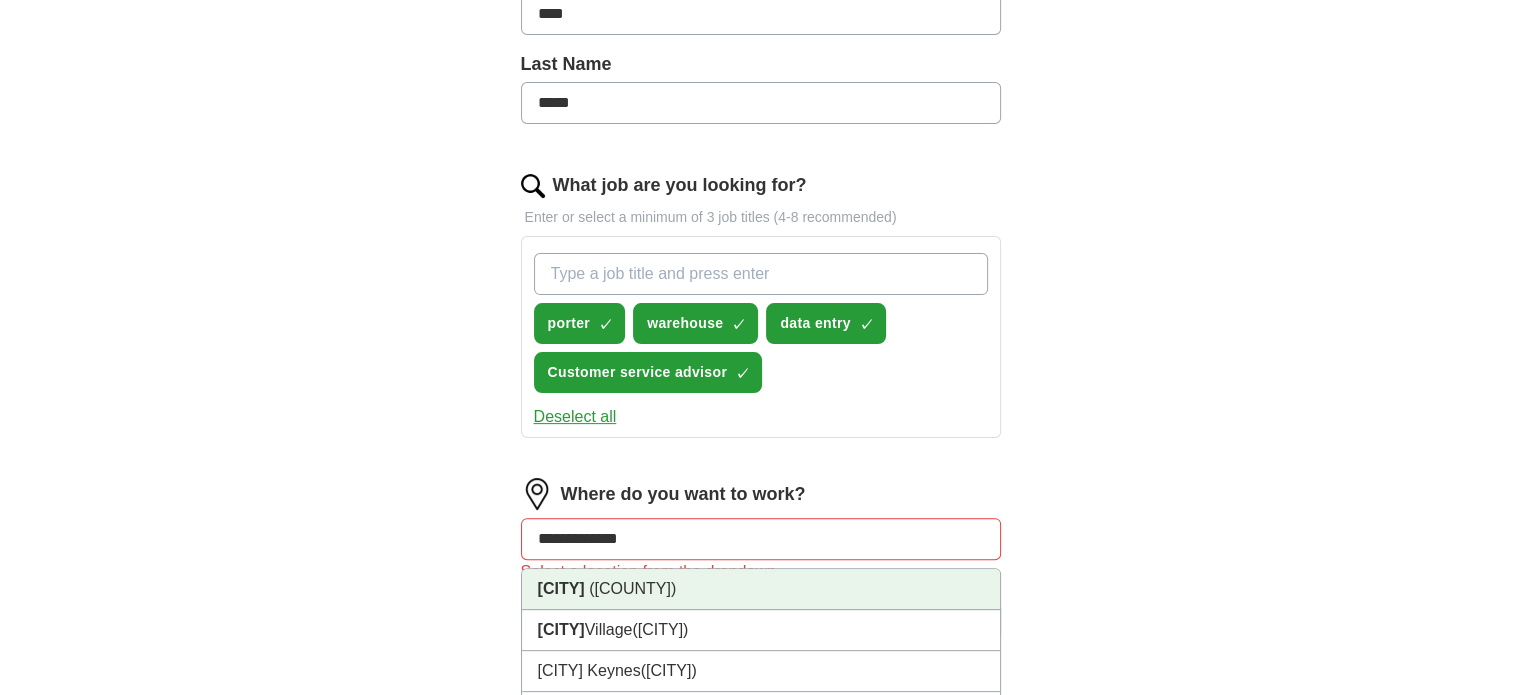 click on "([COUNTY])" at bounding box center [632, 588] 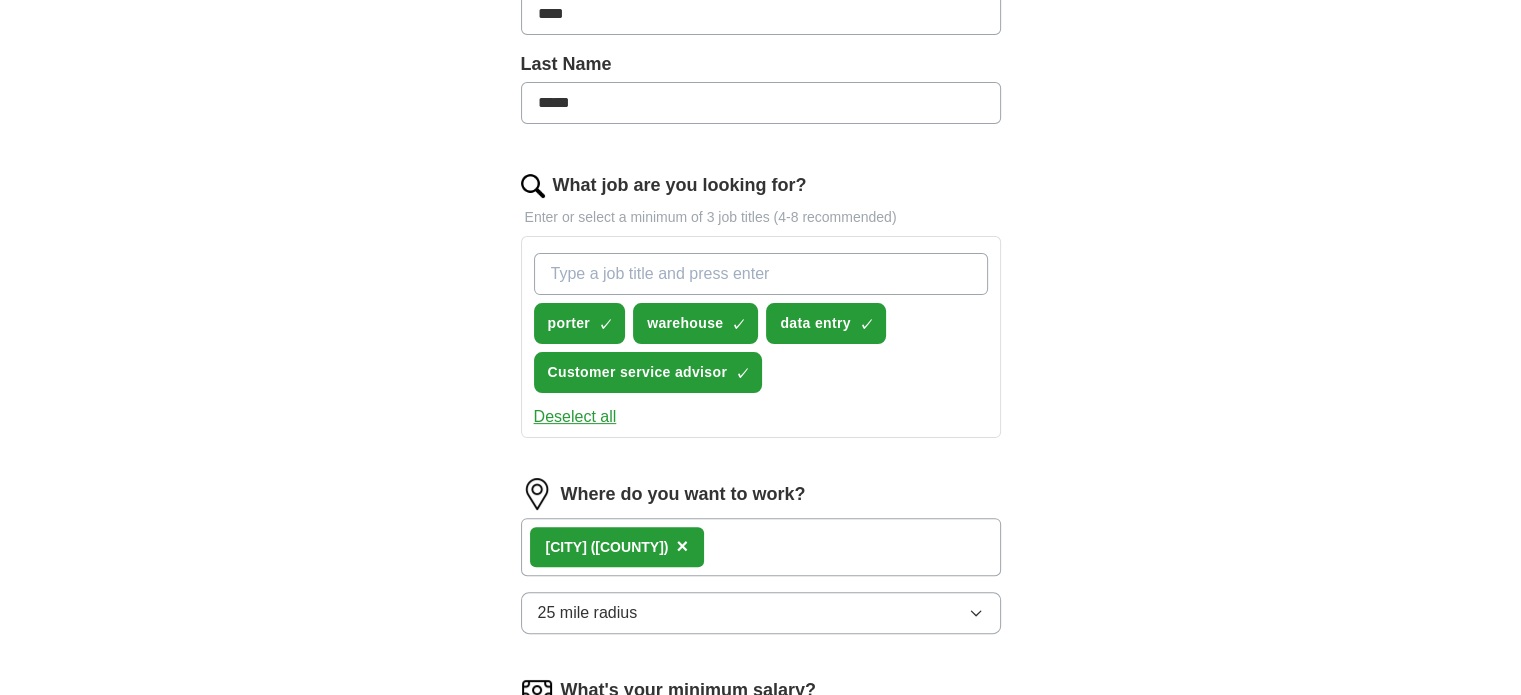 click on "25 mile radius" at bounding box center (588, 613) 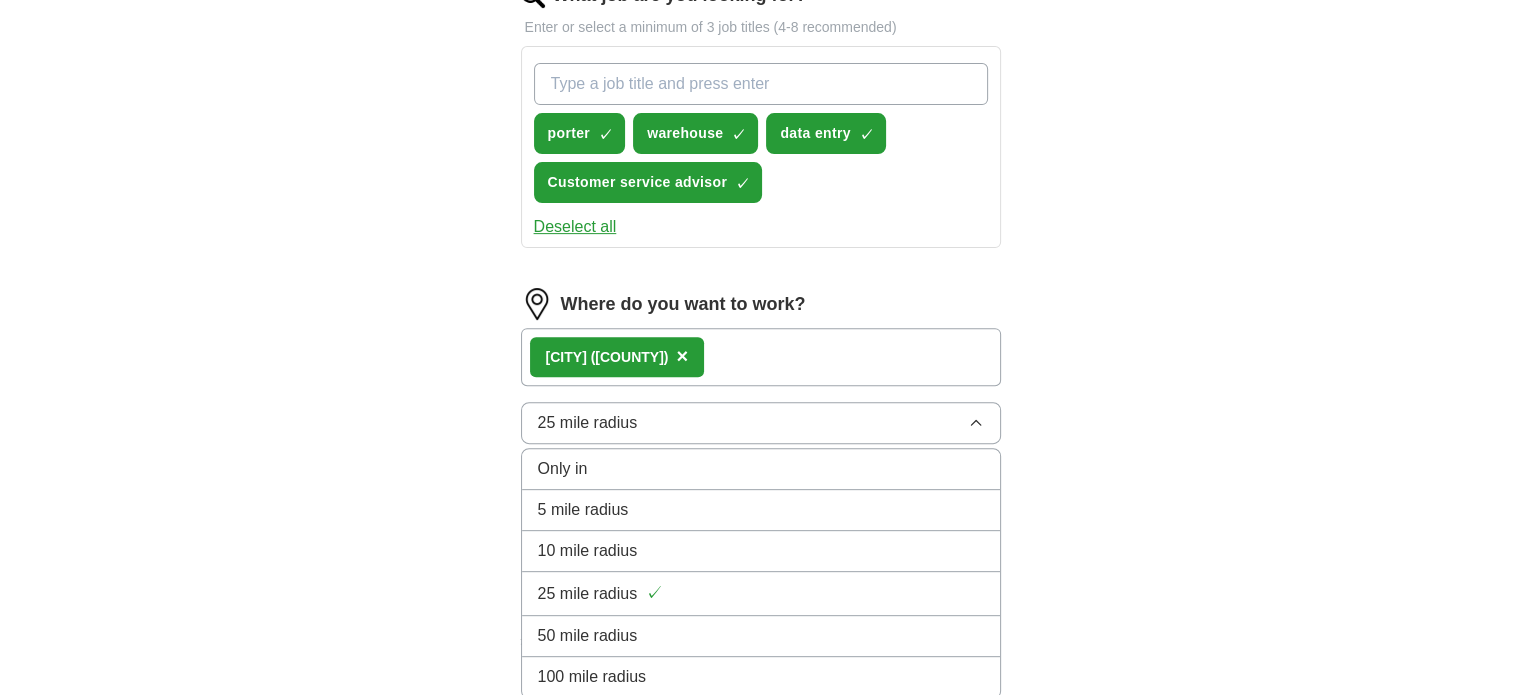scroll, scrollTop: 700, scrollLeft: 0, axis: vertical 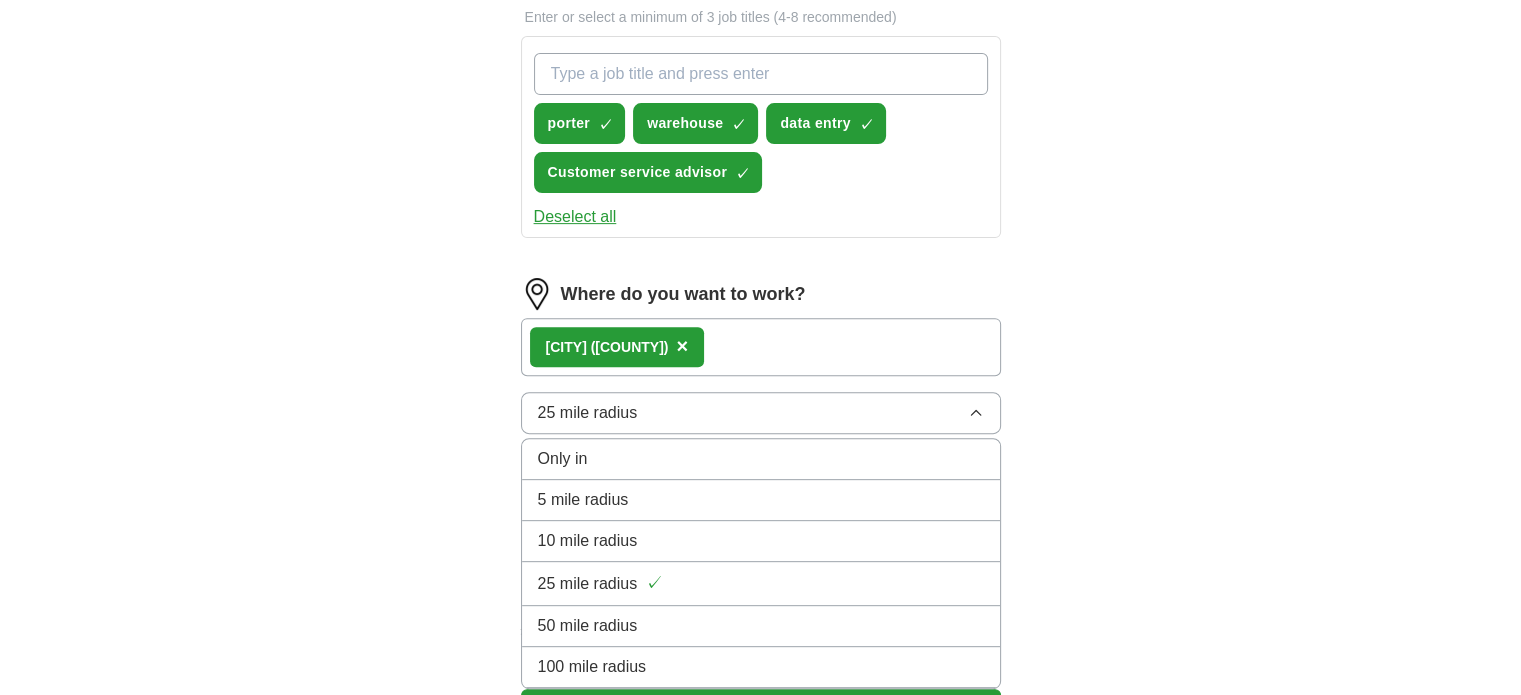 click on "Only in" at bounding box center (761, 459) 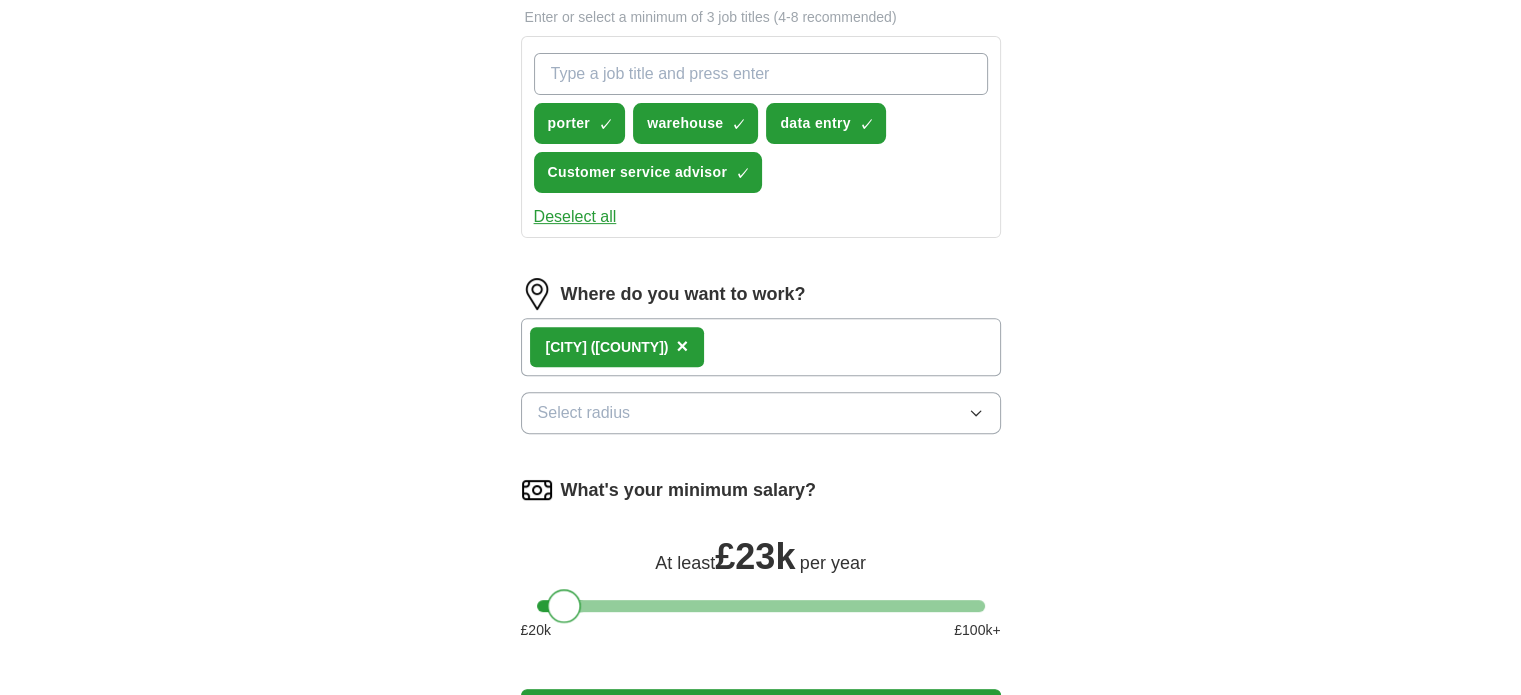 drag, startPoint x: 552, startPoint y: 607, endPoint x: 565, endPoint y: 604, distance: 13.341664 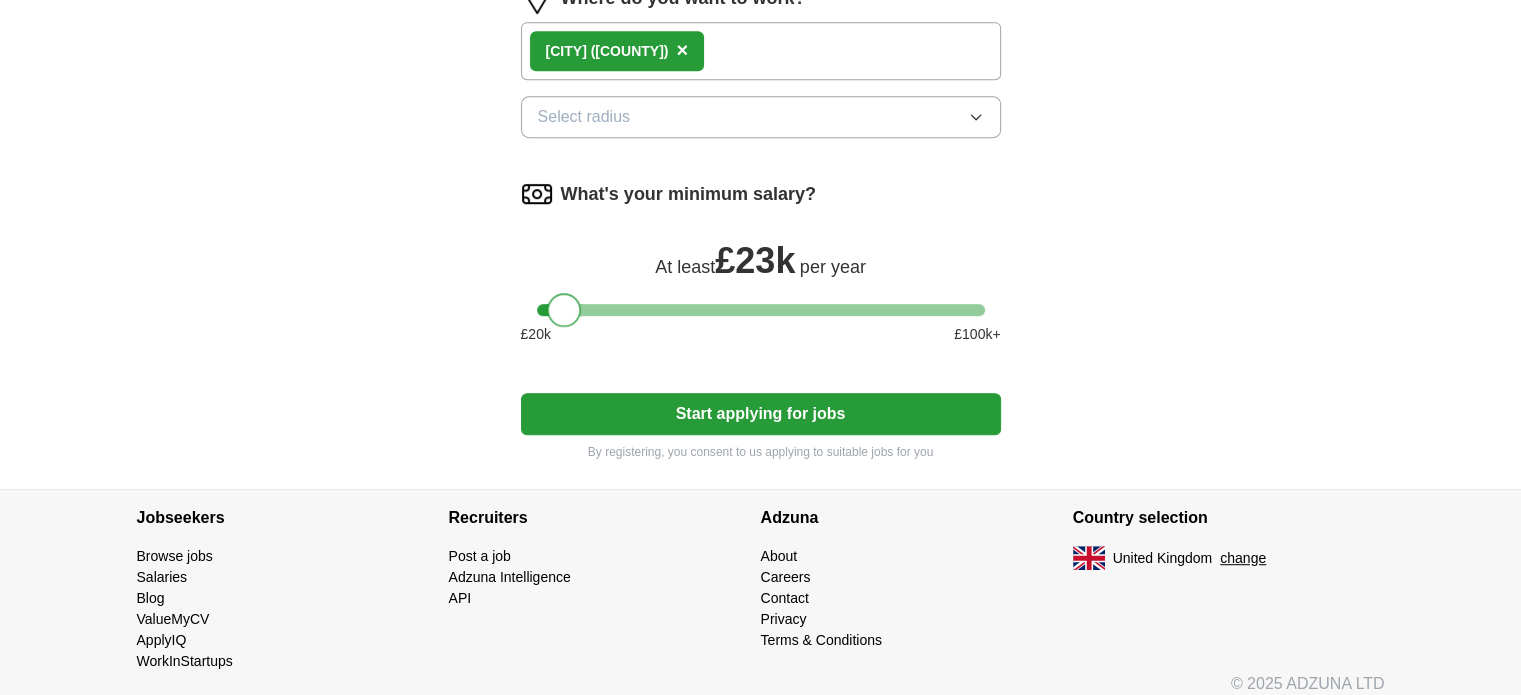 scroll, scrollTop: 1000, scrollLeft: 0, axis: vertical 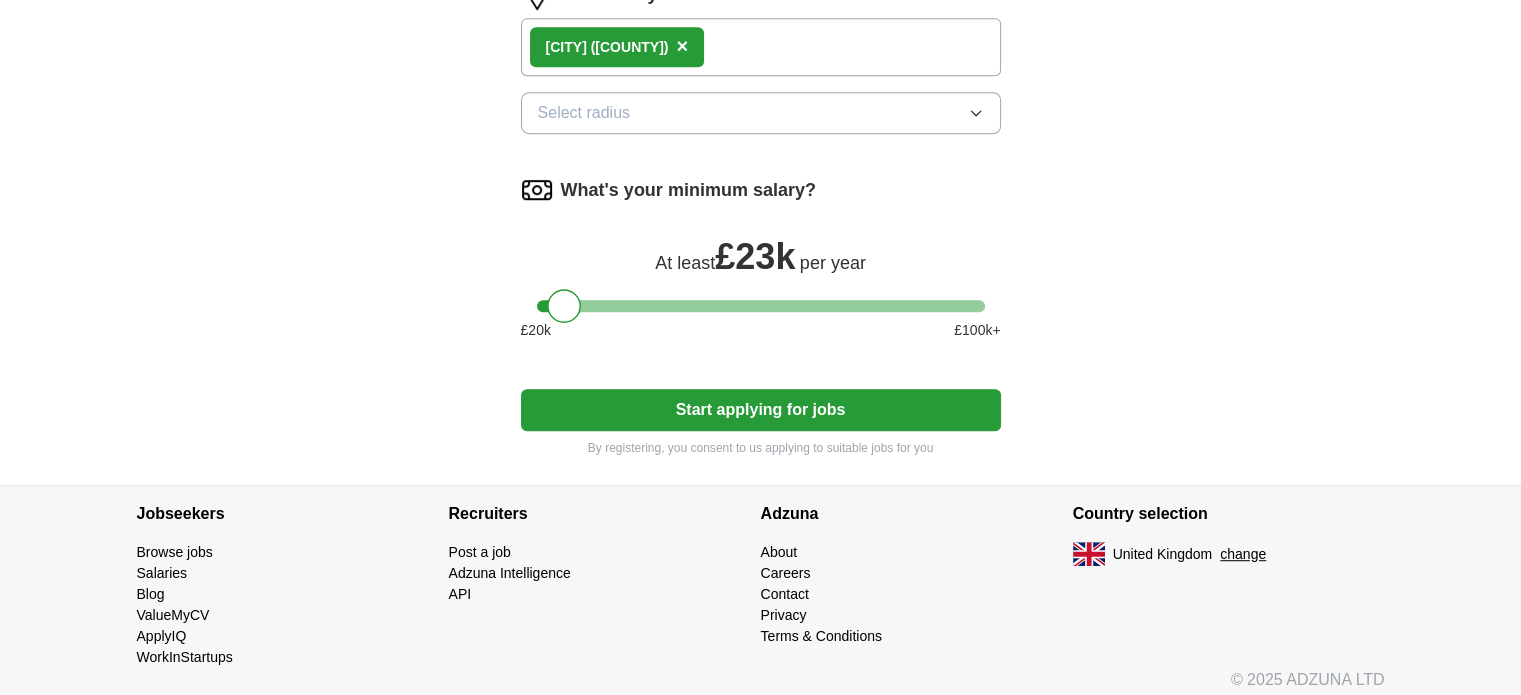 click on "Start applying for jobs" at bounding box center (761, 410) 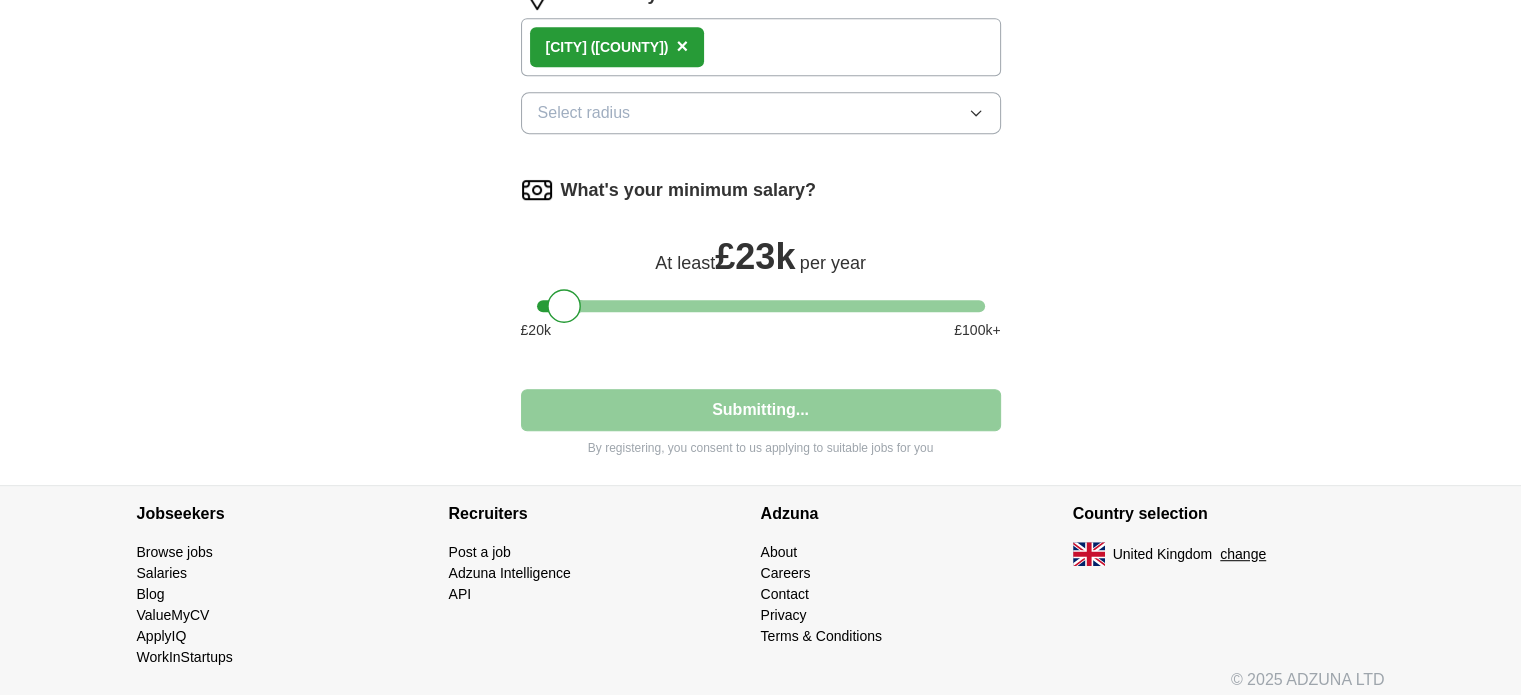 select on "**" 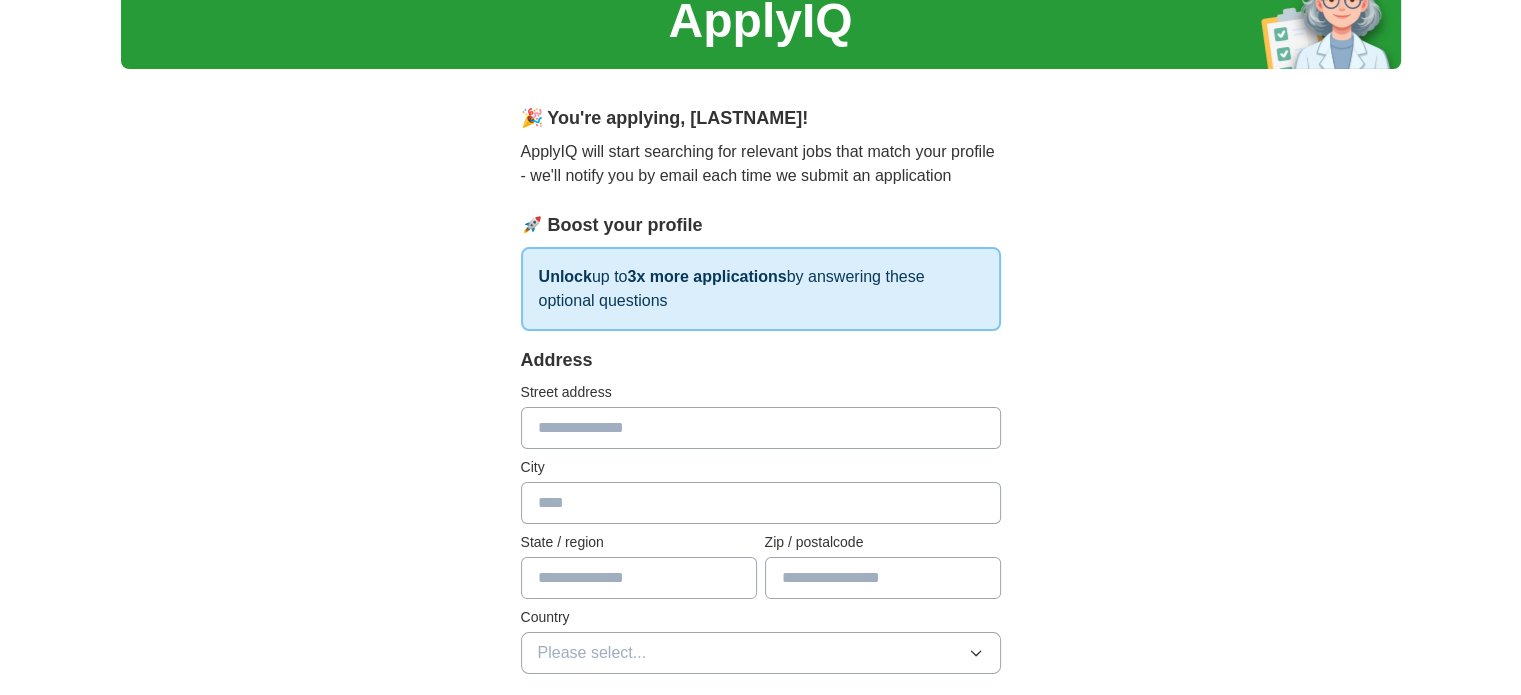 scroll, scrollTop: 0, scrollLeft: 0, axis: both 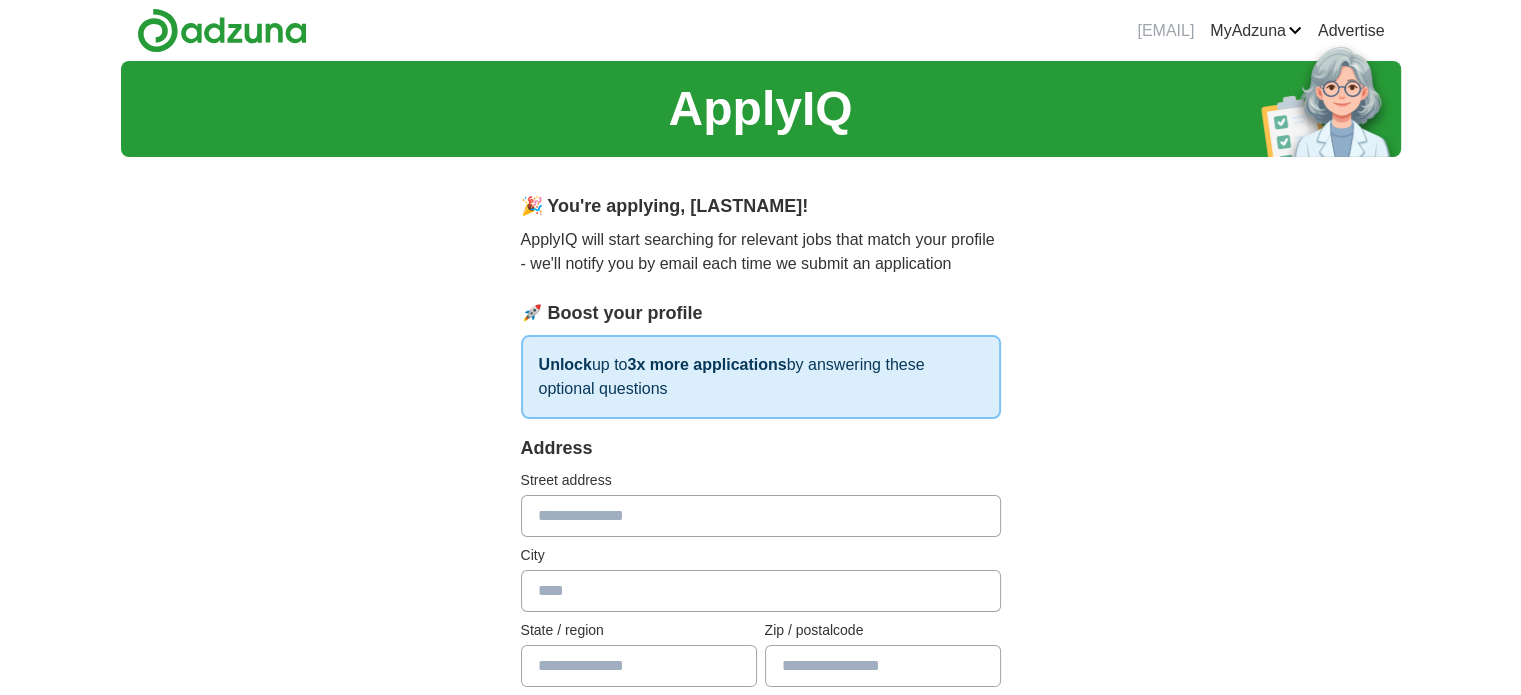 click at bounding box center [761, 516] 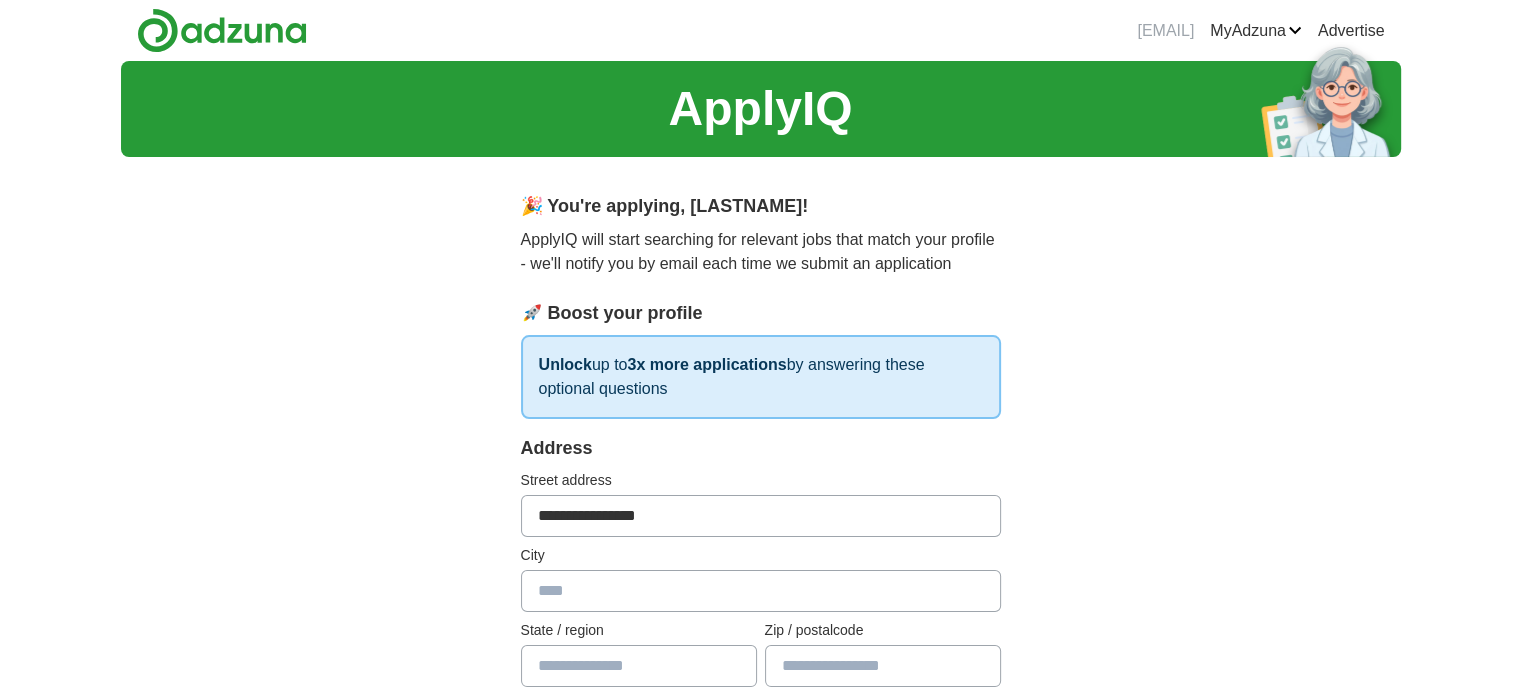 type on "**********" 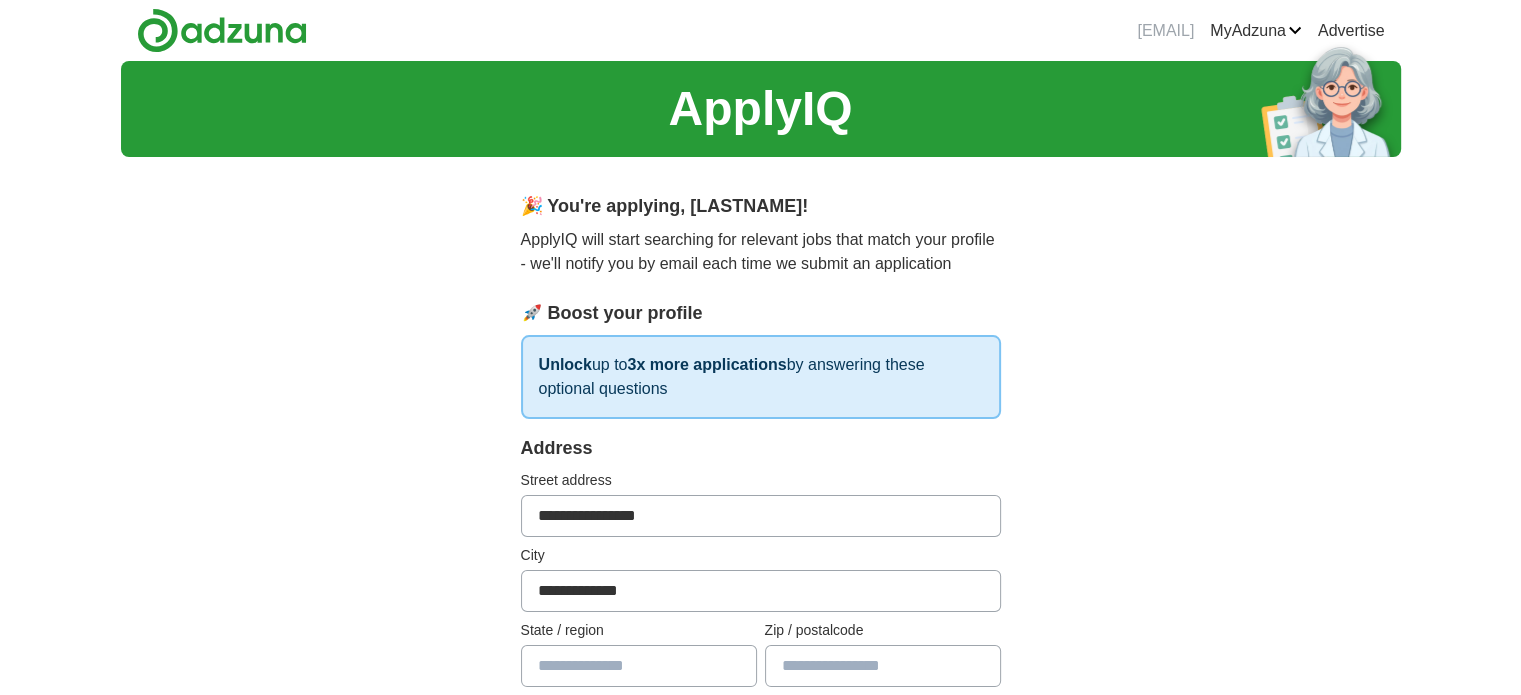 type on "**********" 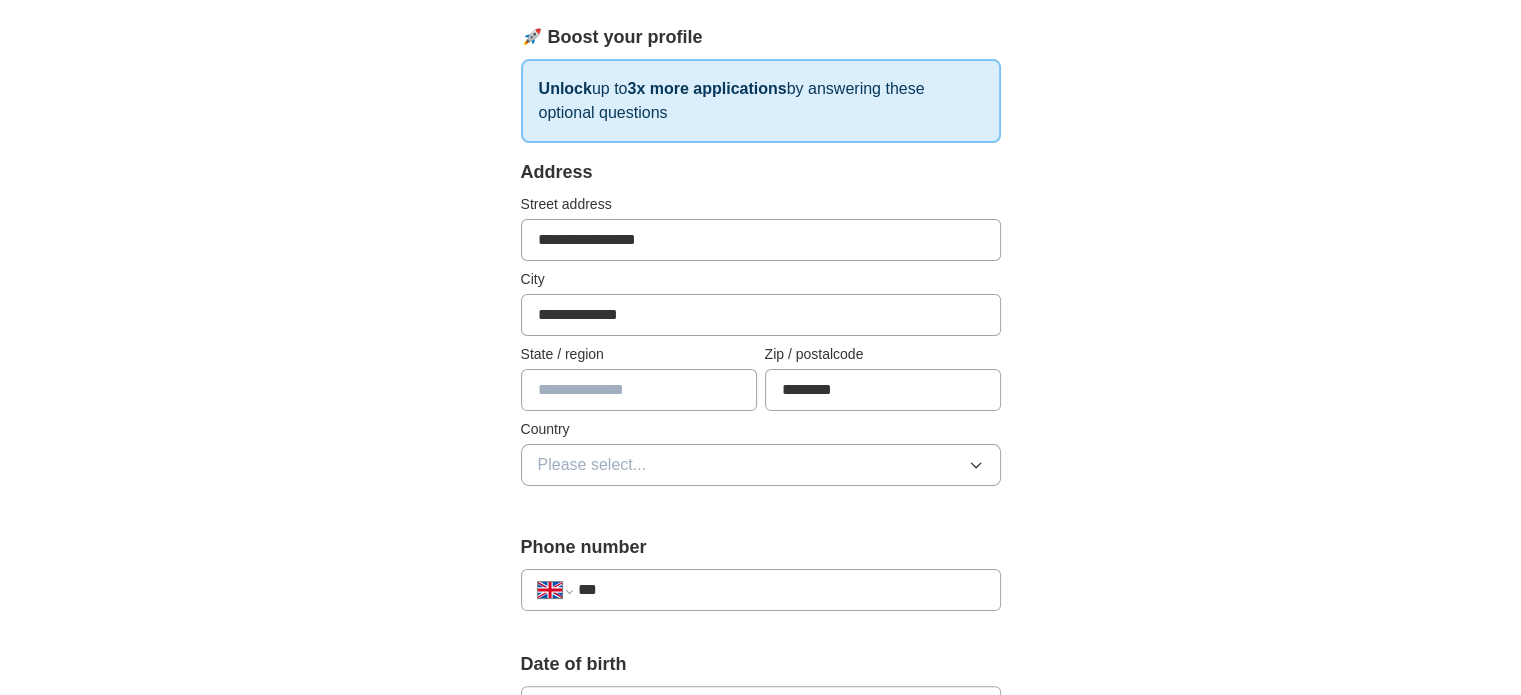 scroll, scrollTop: 300, scrollLeft: 0, axis: vertical 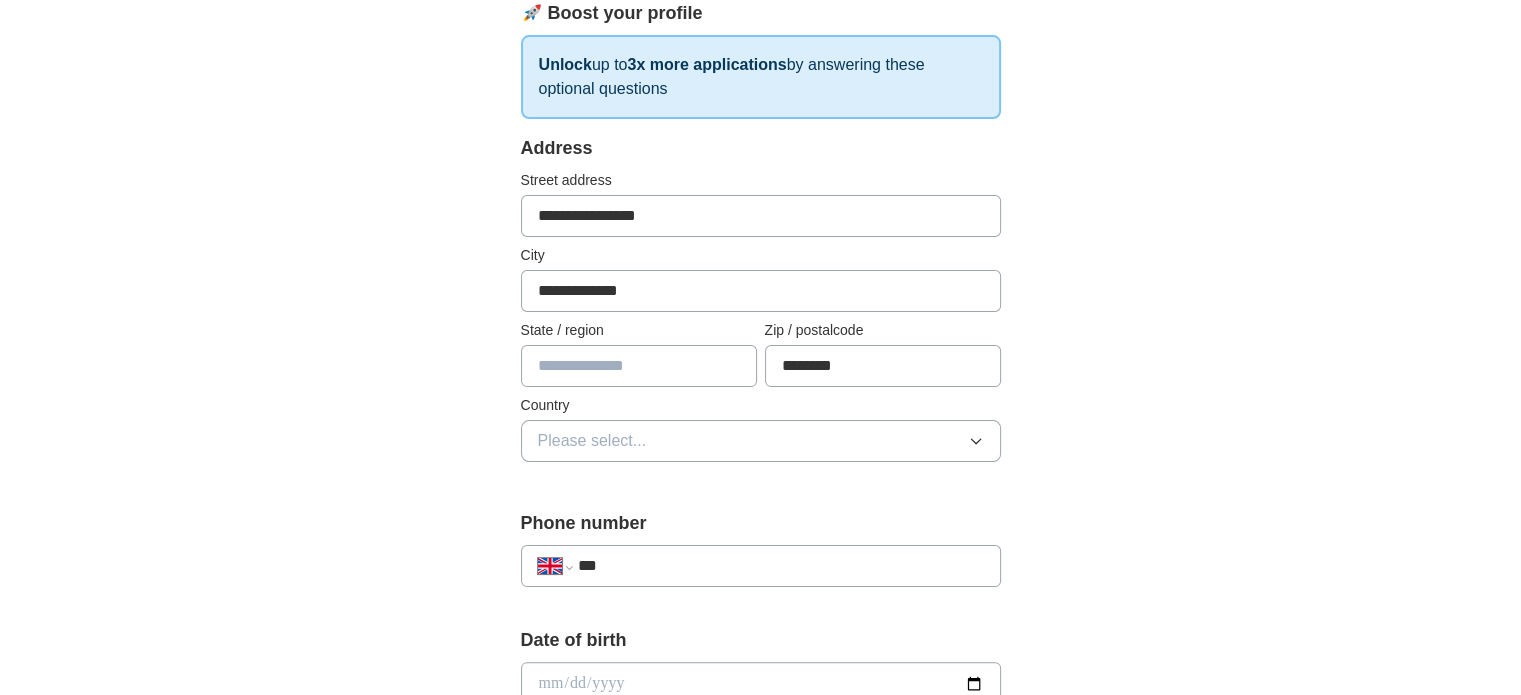 type on "********" 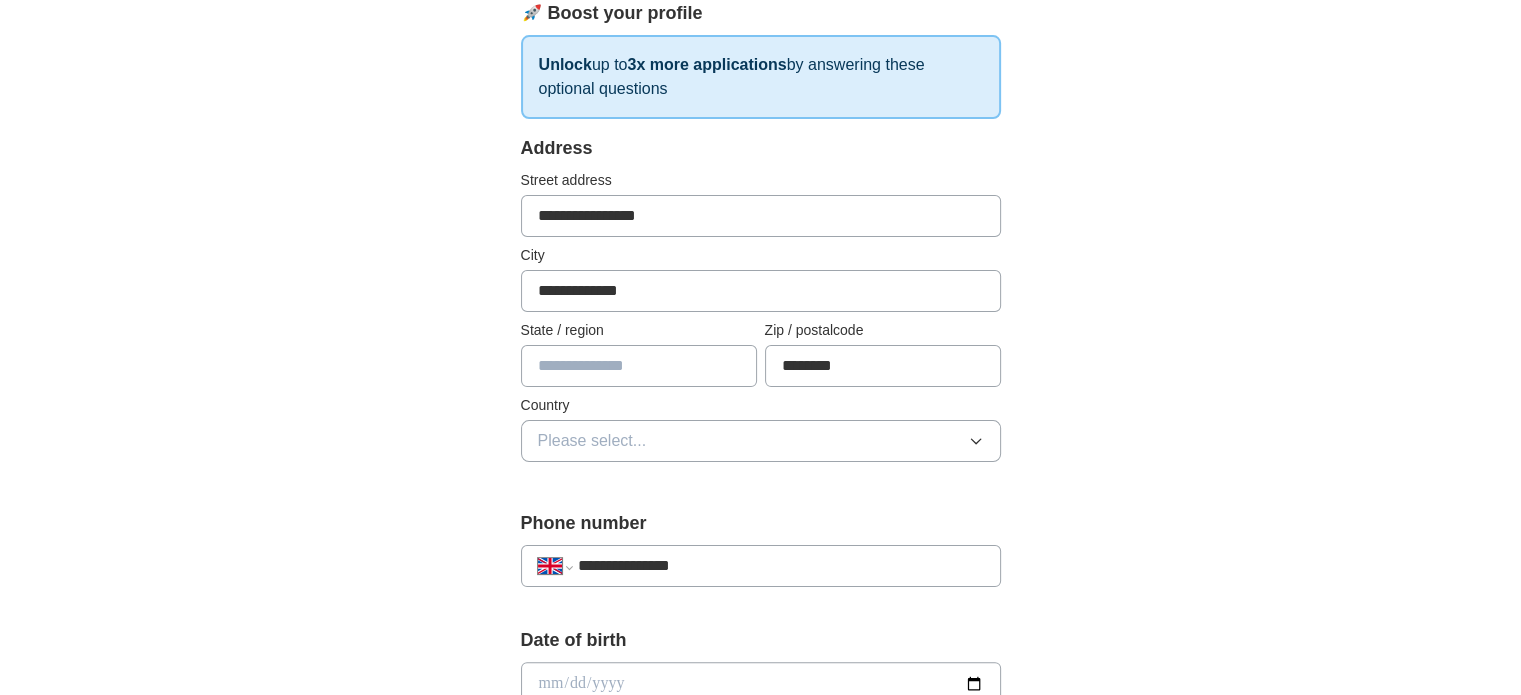 type on "**********" 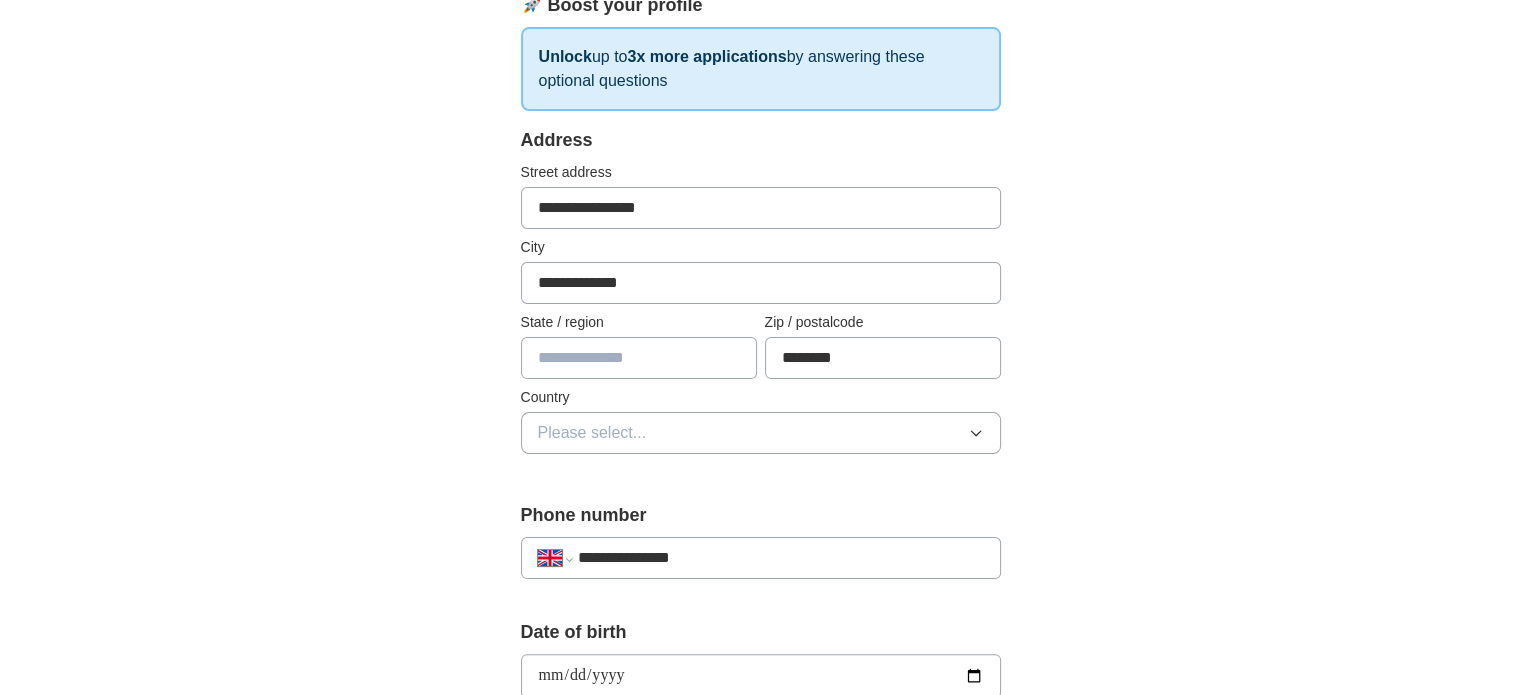 type on "**********" 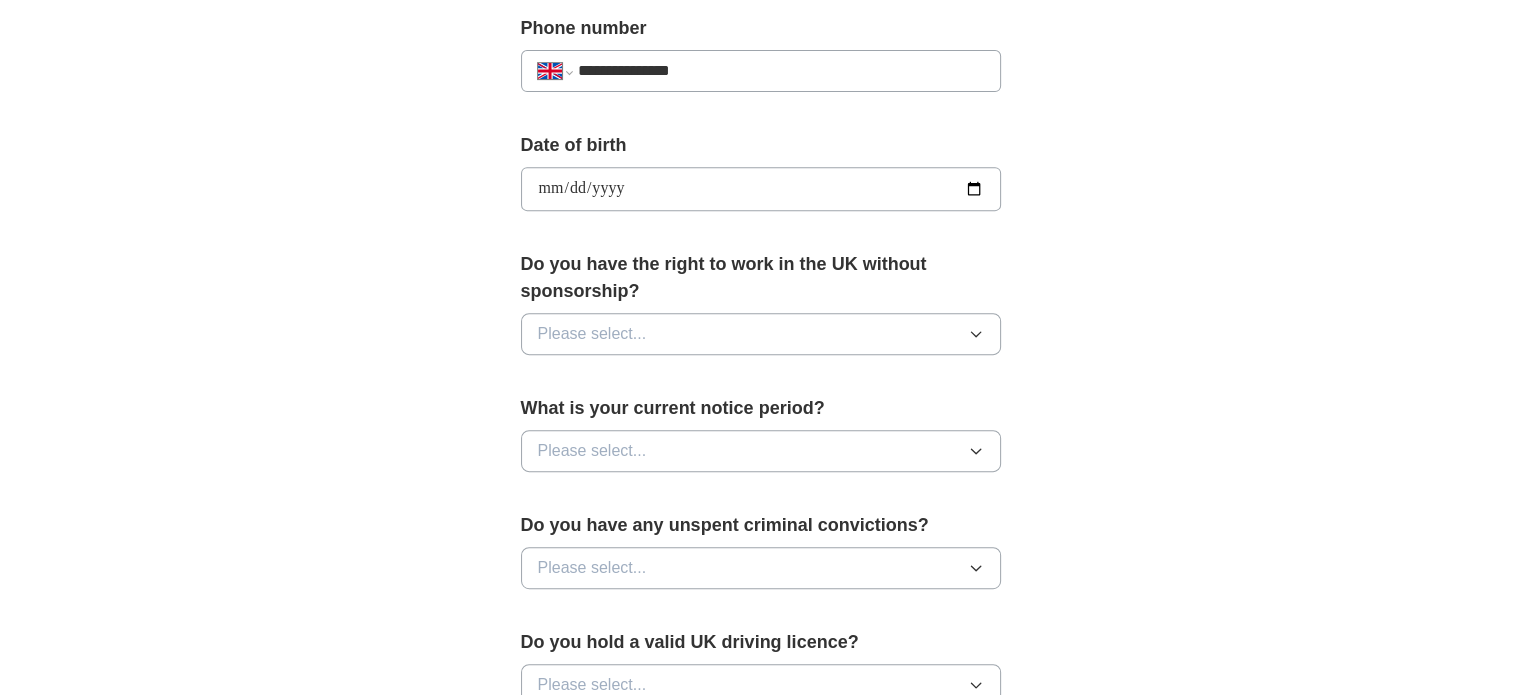 scroll, scrollTop: 808, scrollLeft: 0, axis: vertical 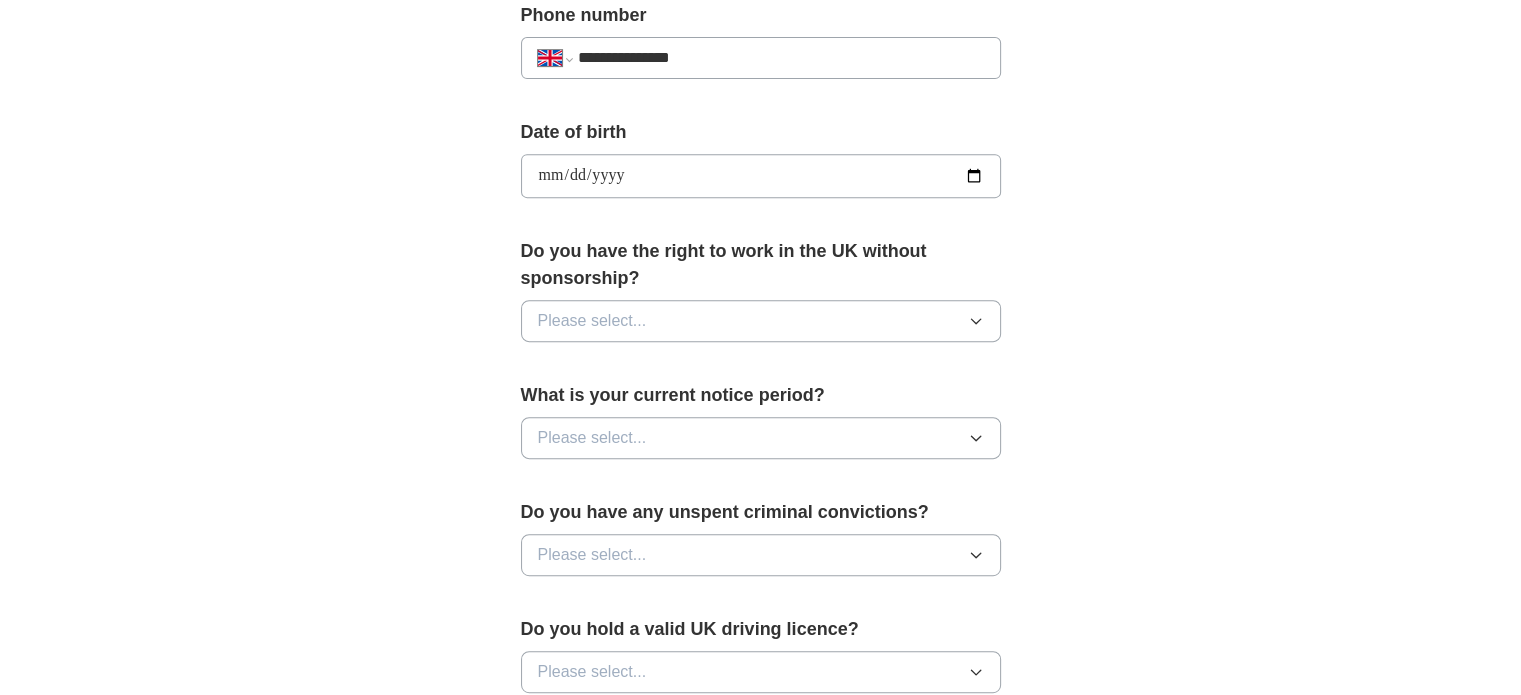 click on "Please select..." at bounding box center (592, 321) 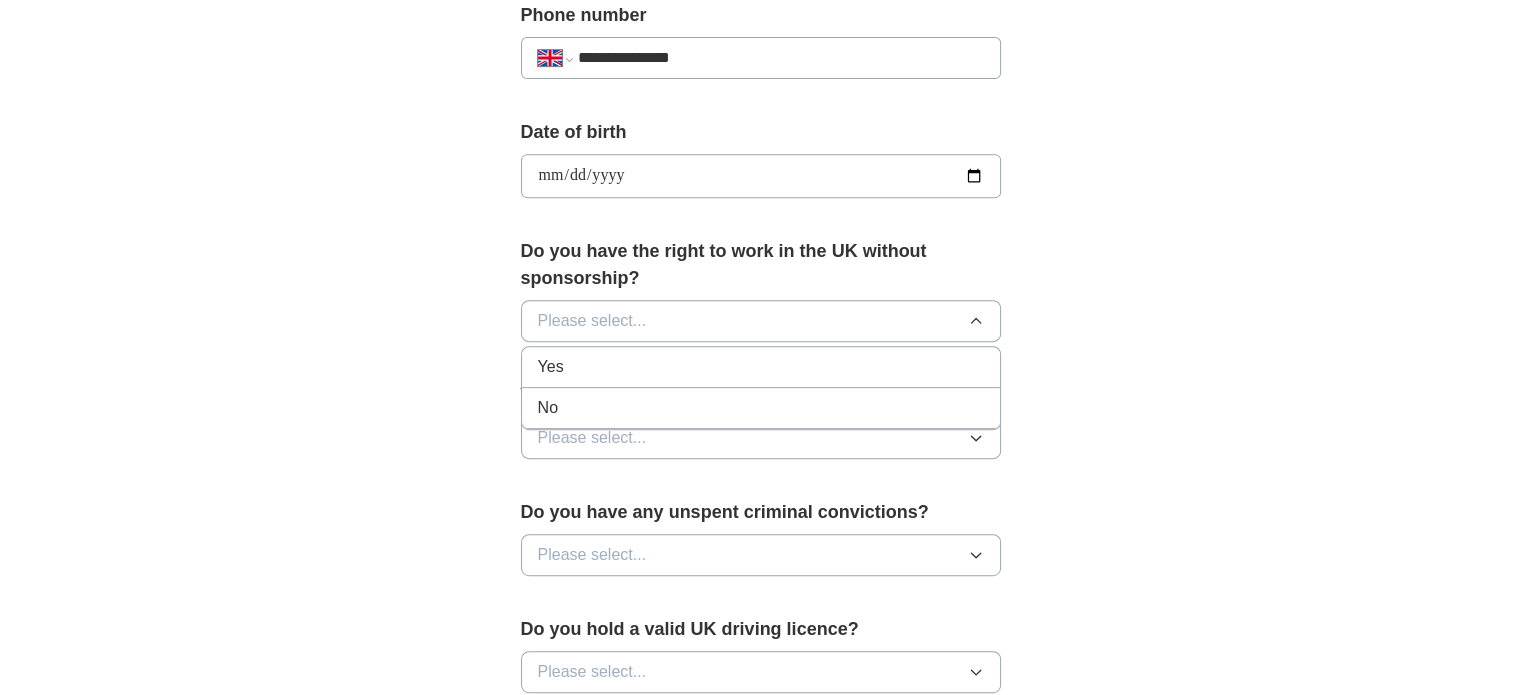 click on "Yes" at bounding box center (761, 367) 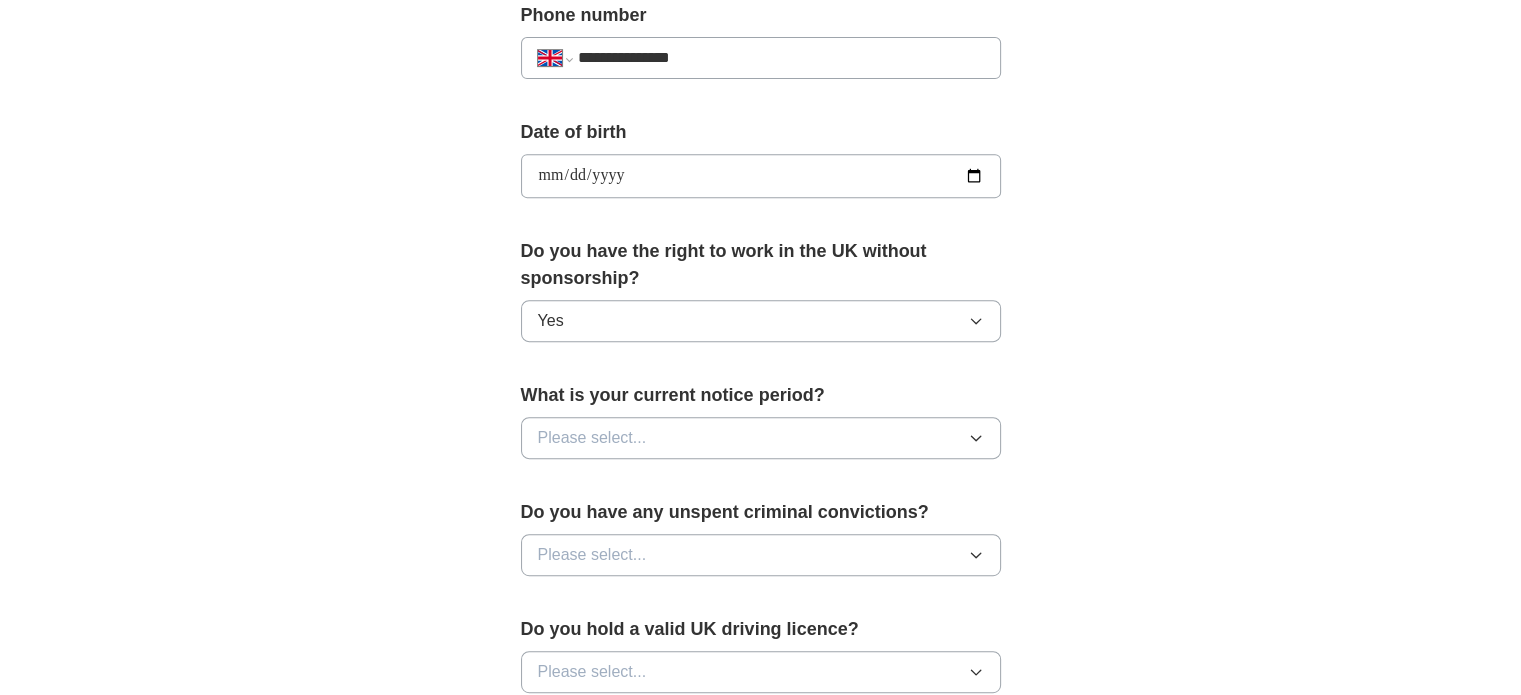 click on "Please select..." at bounding box center [592, 438] 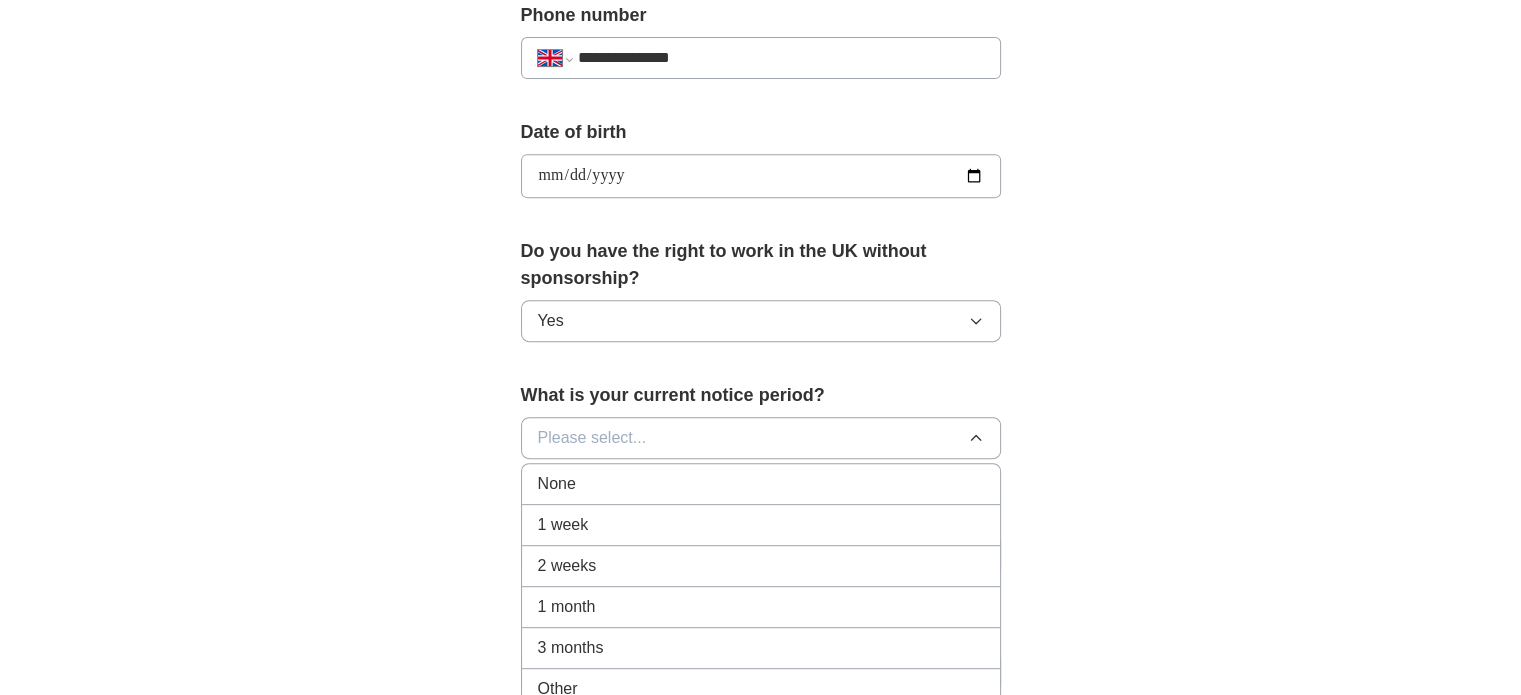 click on "None" at bounding box center [761, 484] 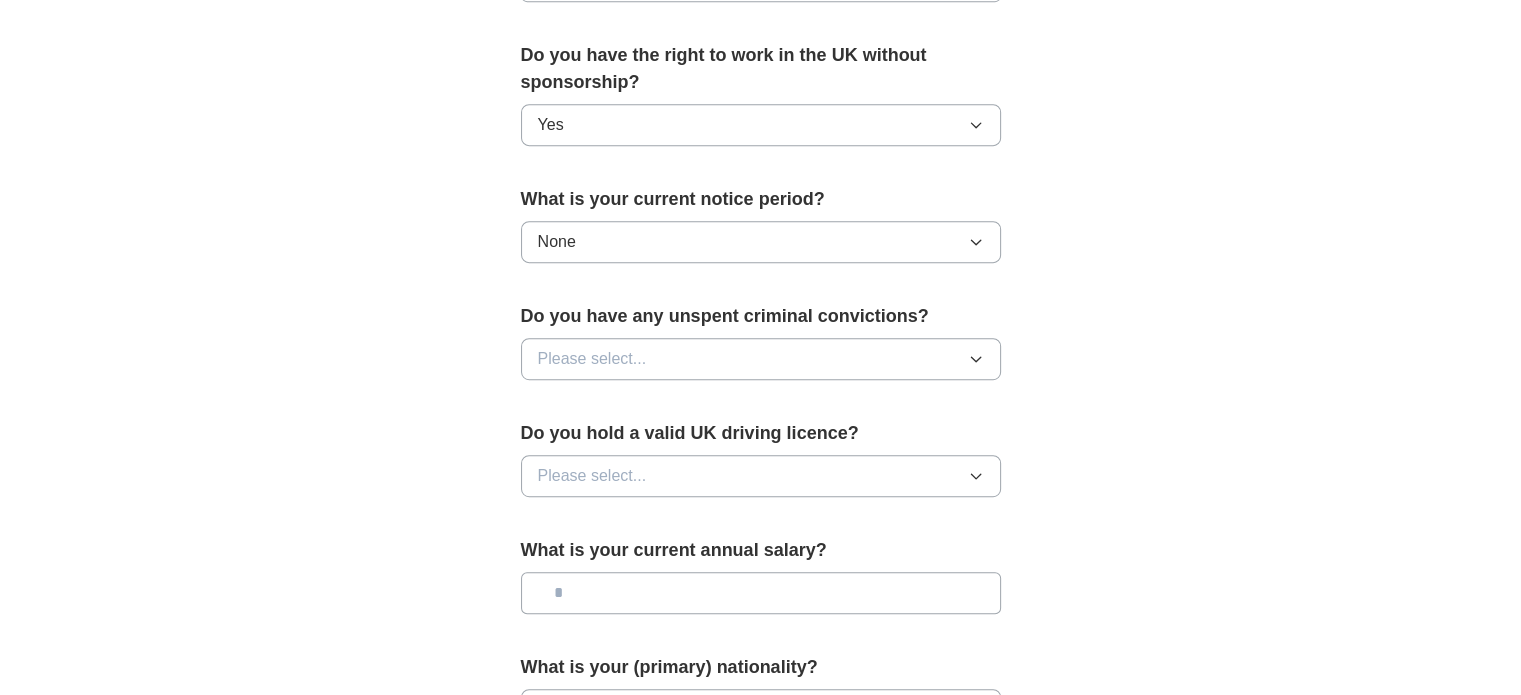 scroll, scrollTop: 1008, scrollLeft: 0, axis: vertical 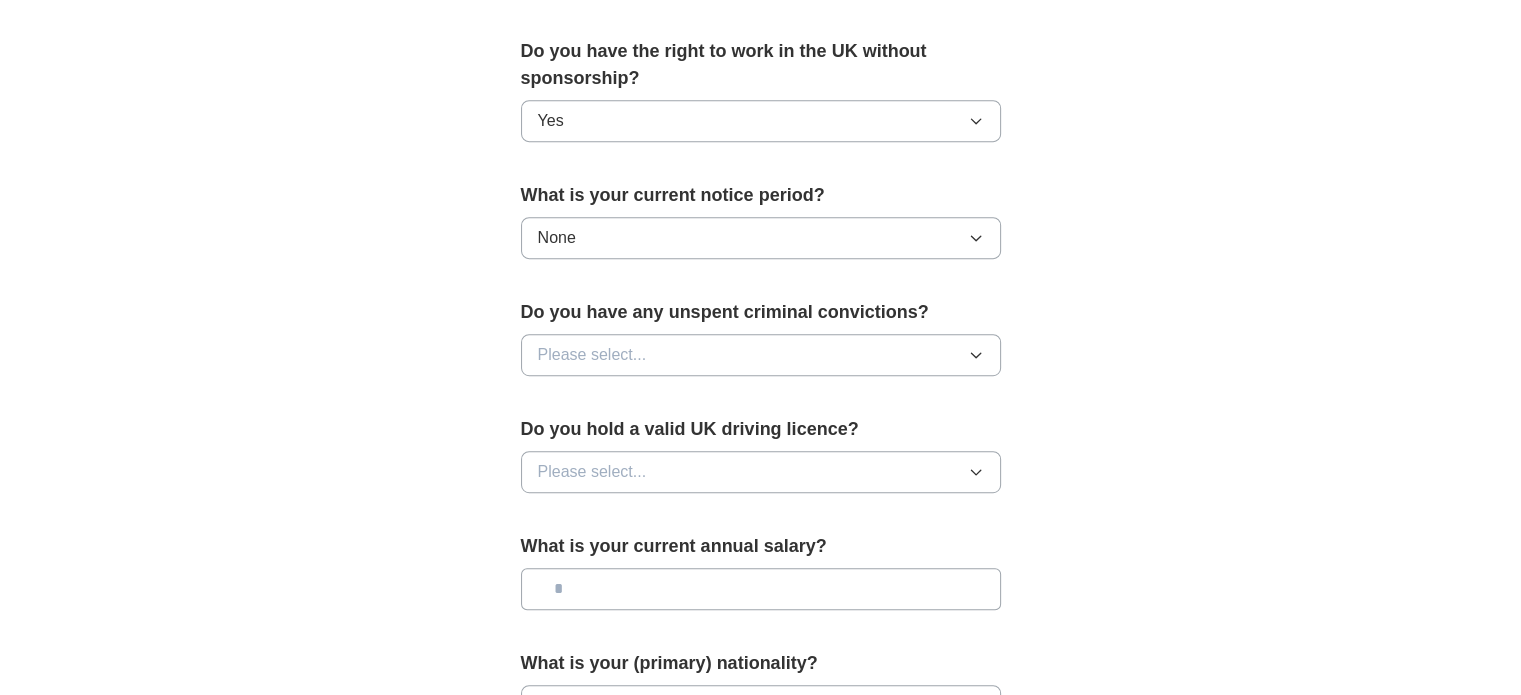click on "Please select..." at bounding box center (592, 355) 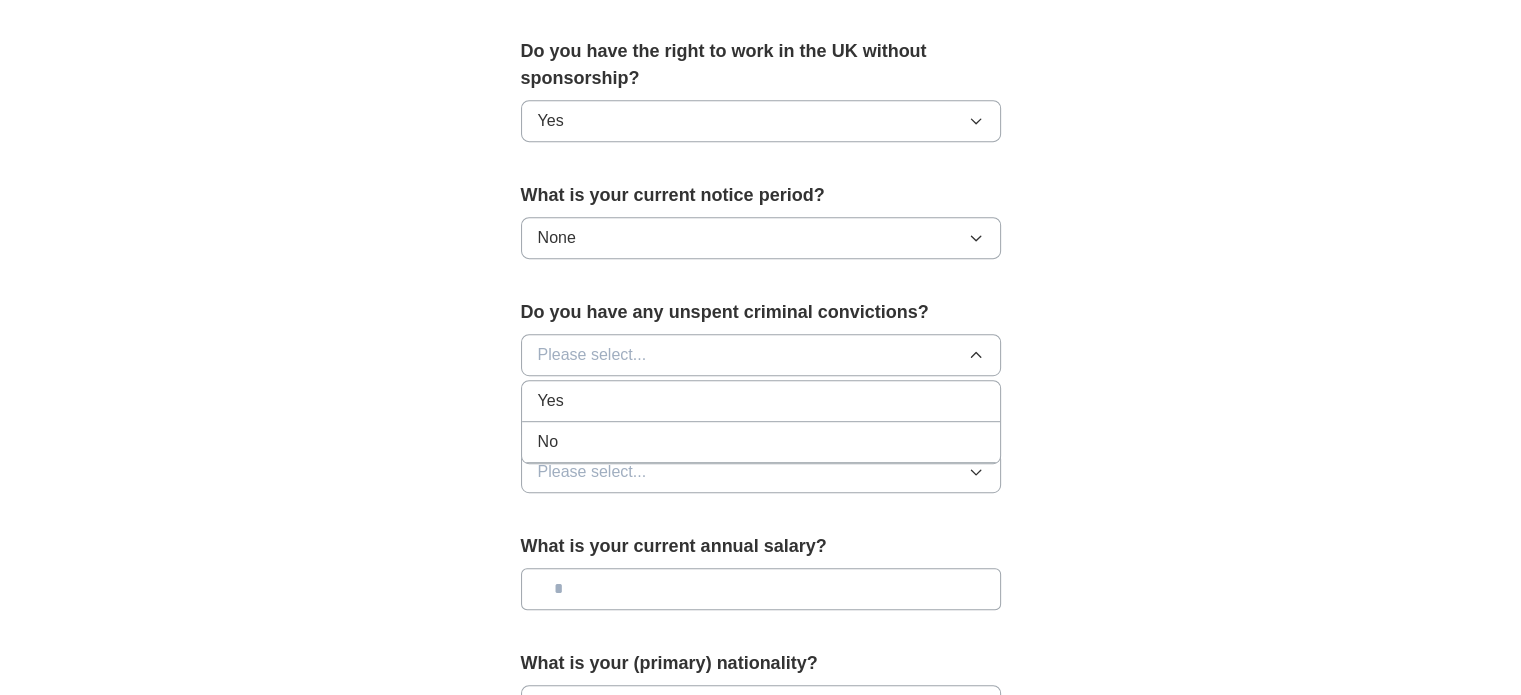 click on "No" at bounding box center (761, 442) 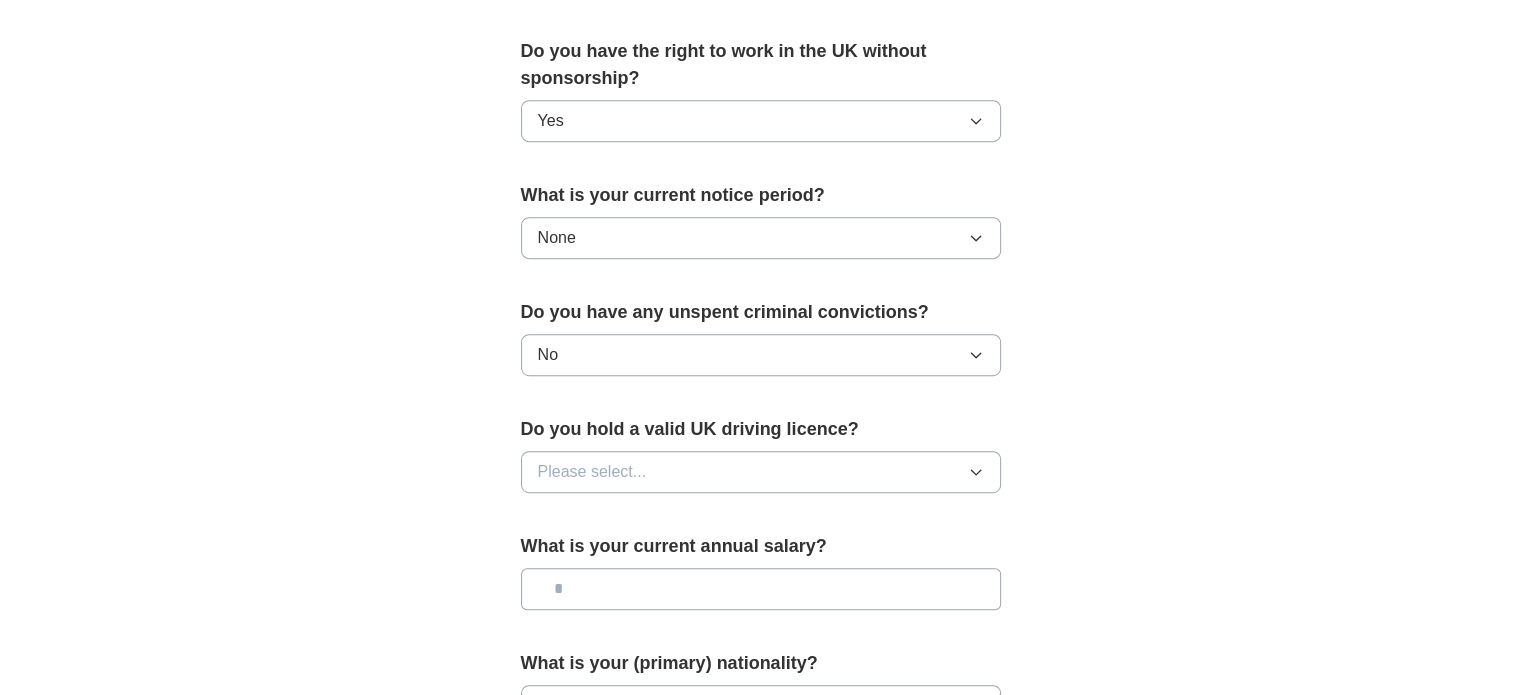 click on "Please select..." at bounding box center (592, 472) 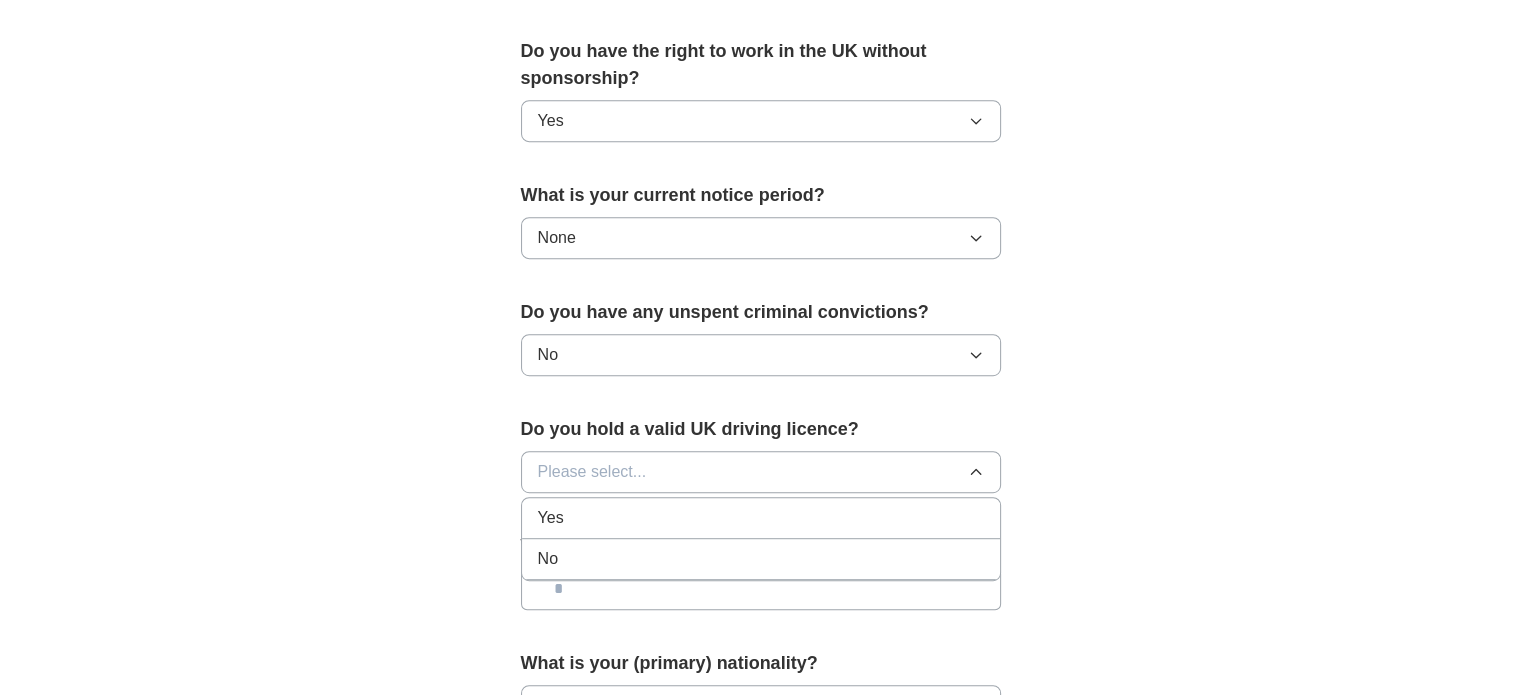 click on "No" at bounding box center (761, 559) 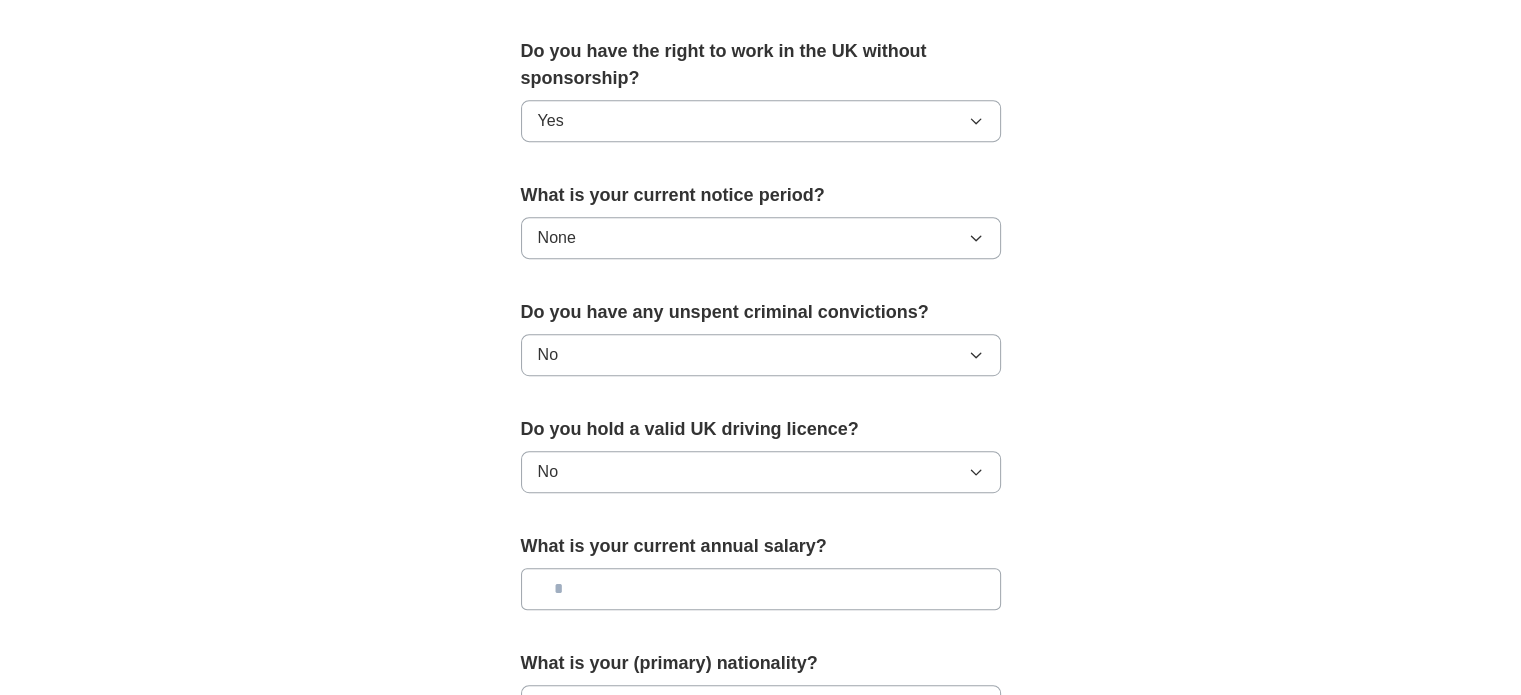 click at bounding box center (761, 589) 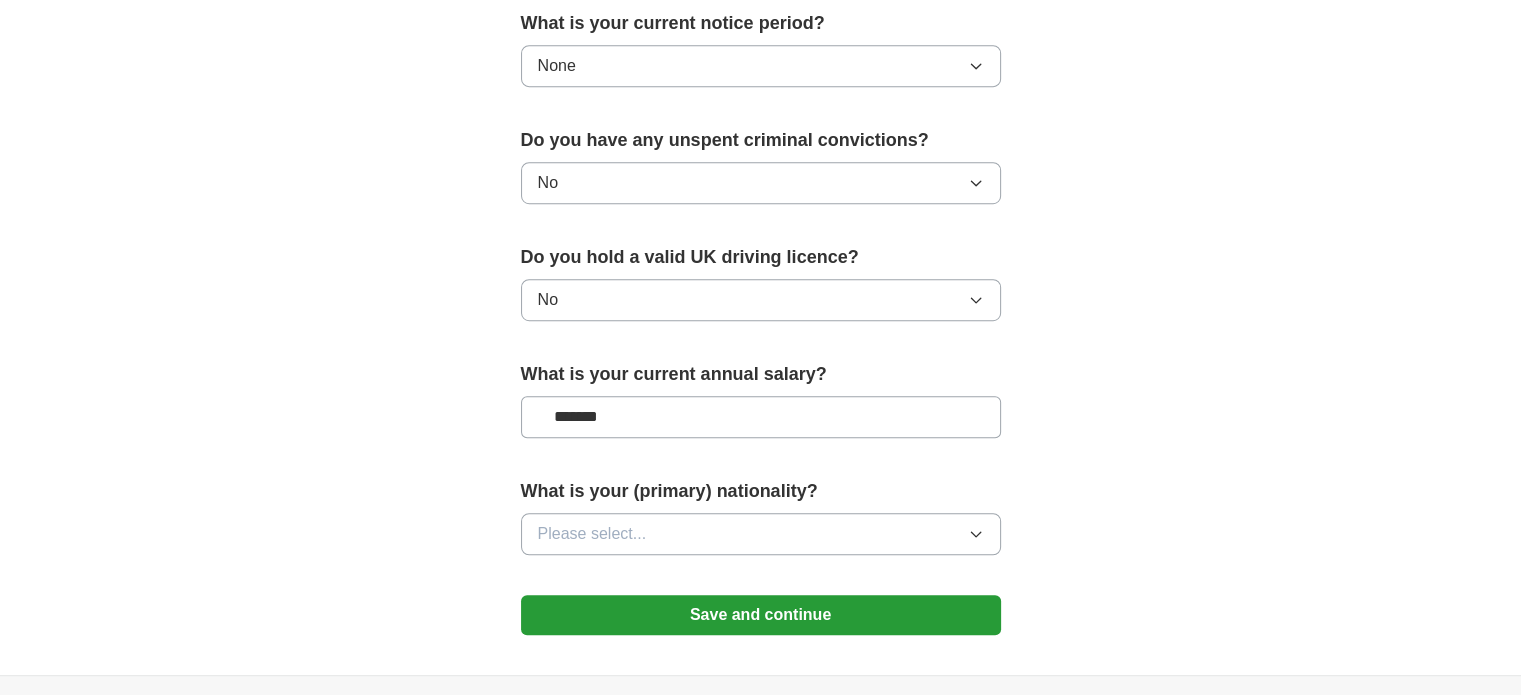 scroll, scrollTop: 1308, scrollLeft: 0, axis: vertical 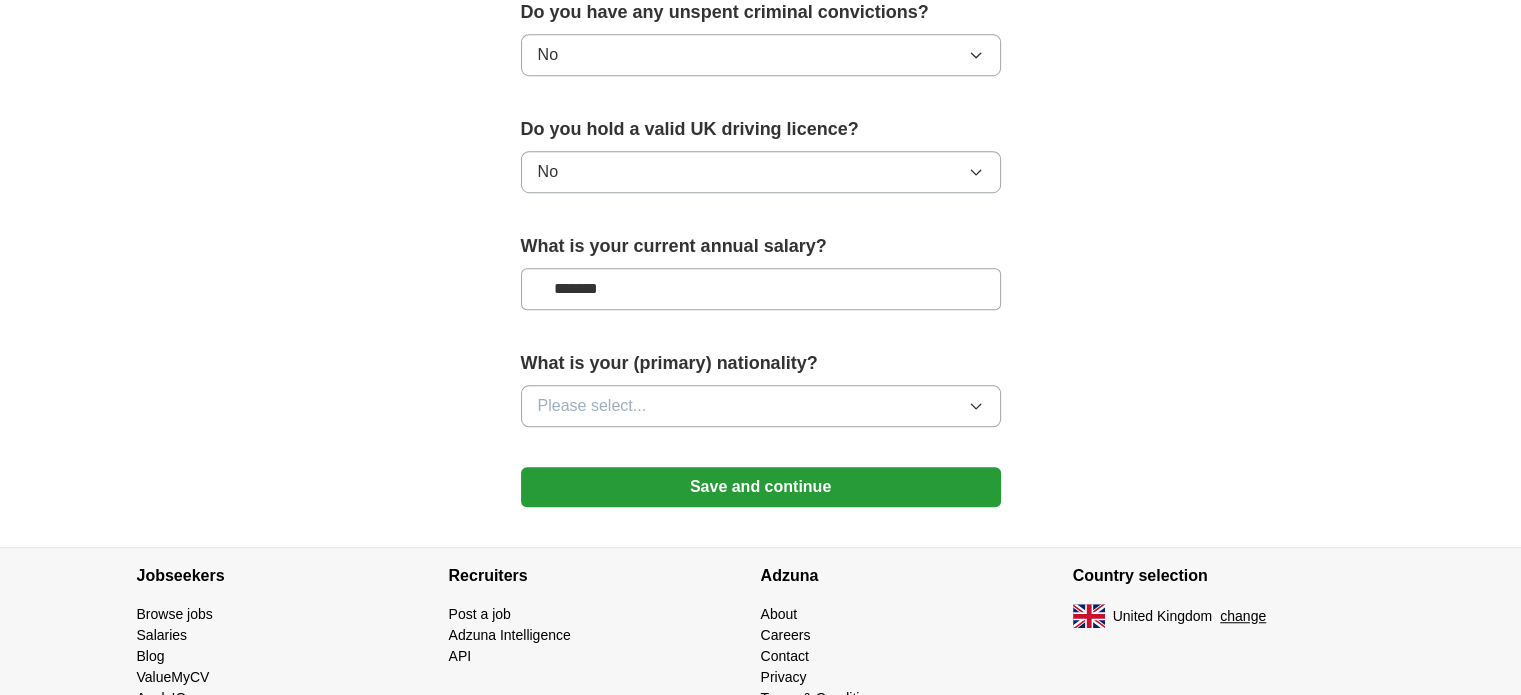 type on "*******" 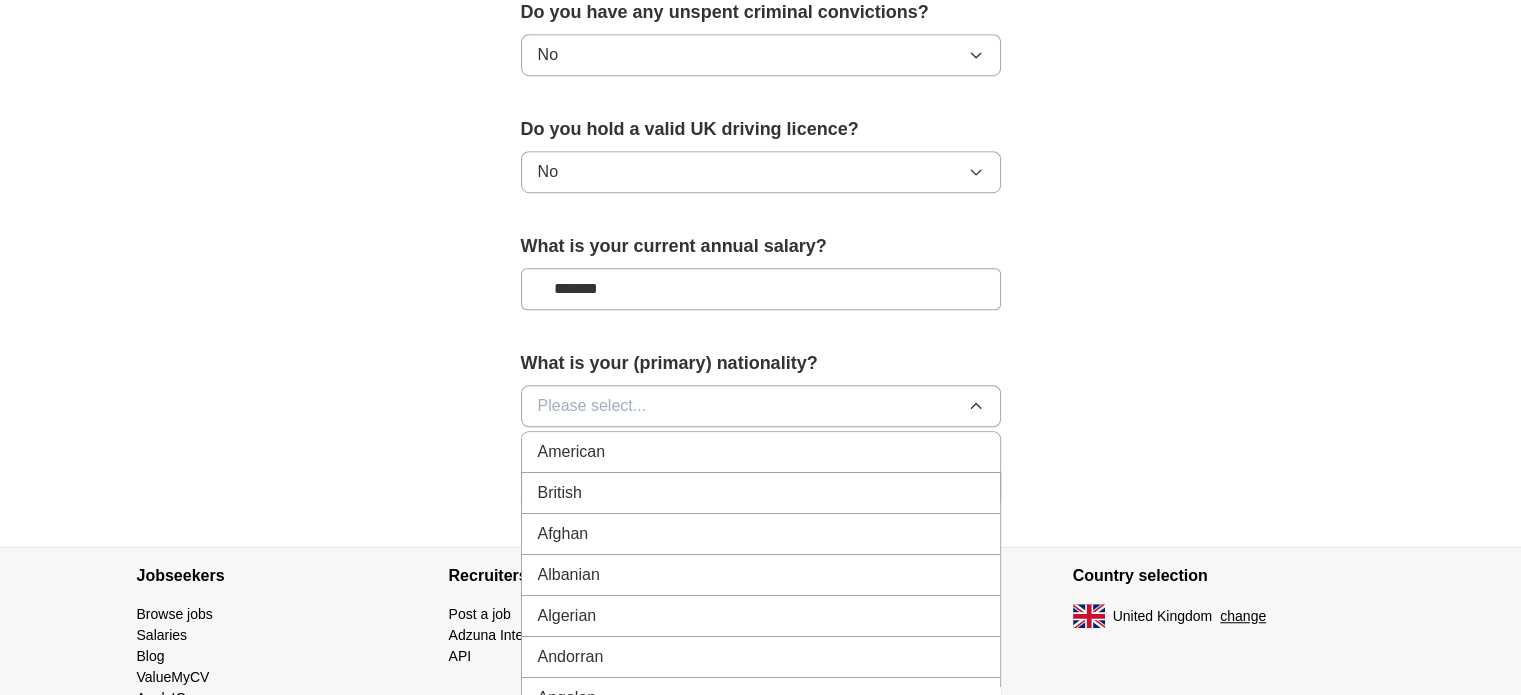 click on "British" at bounding box center (761, 493) 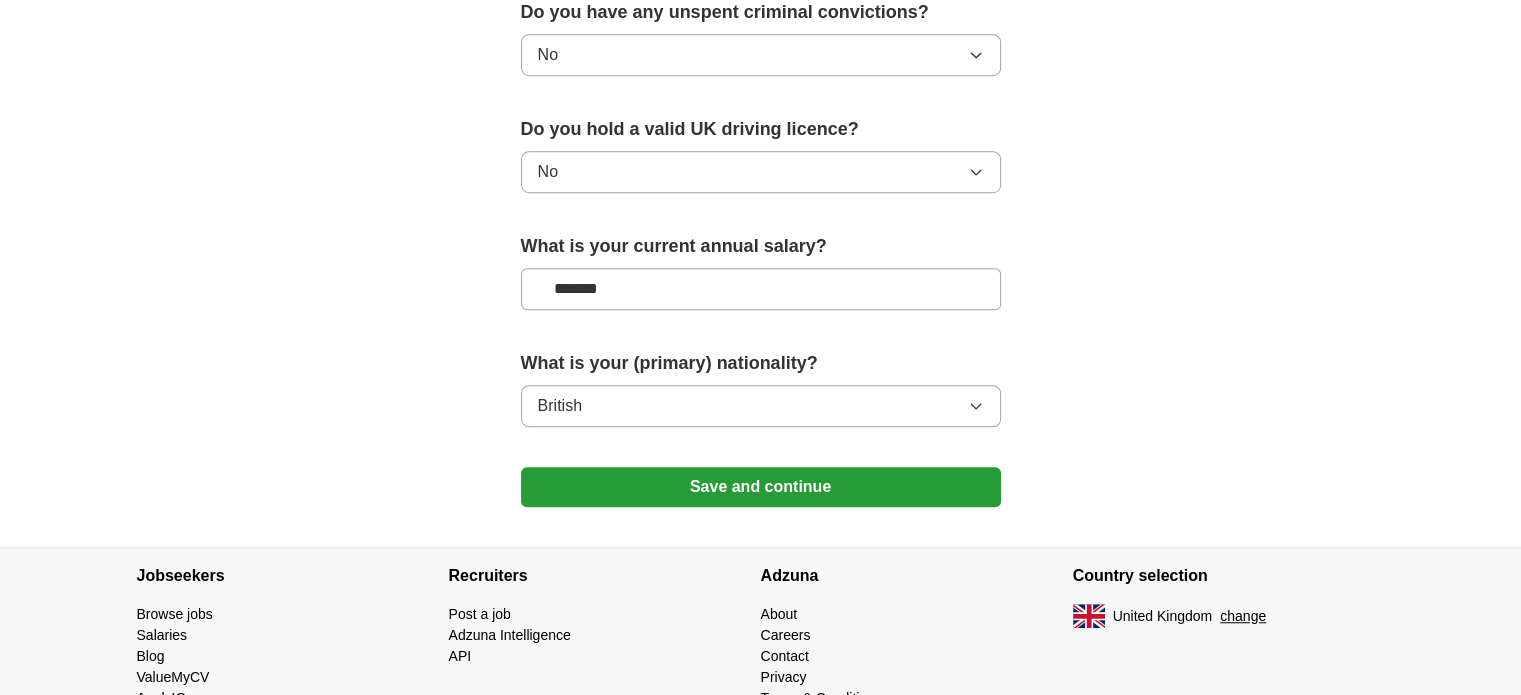 click on "Save and continue" at bounding box center [761, 487] 